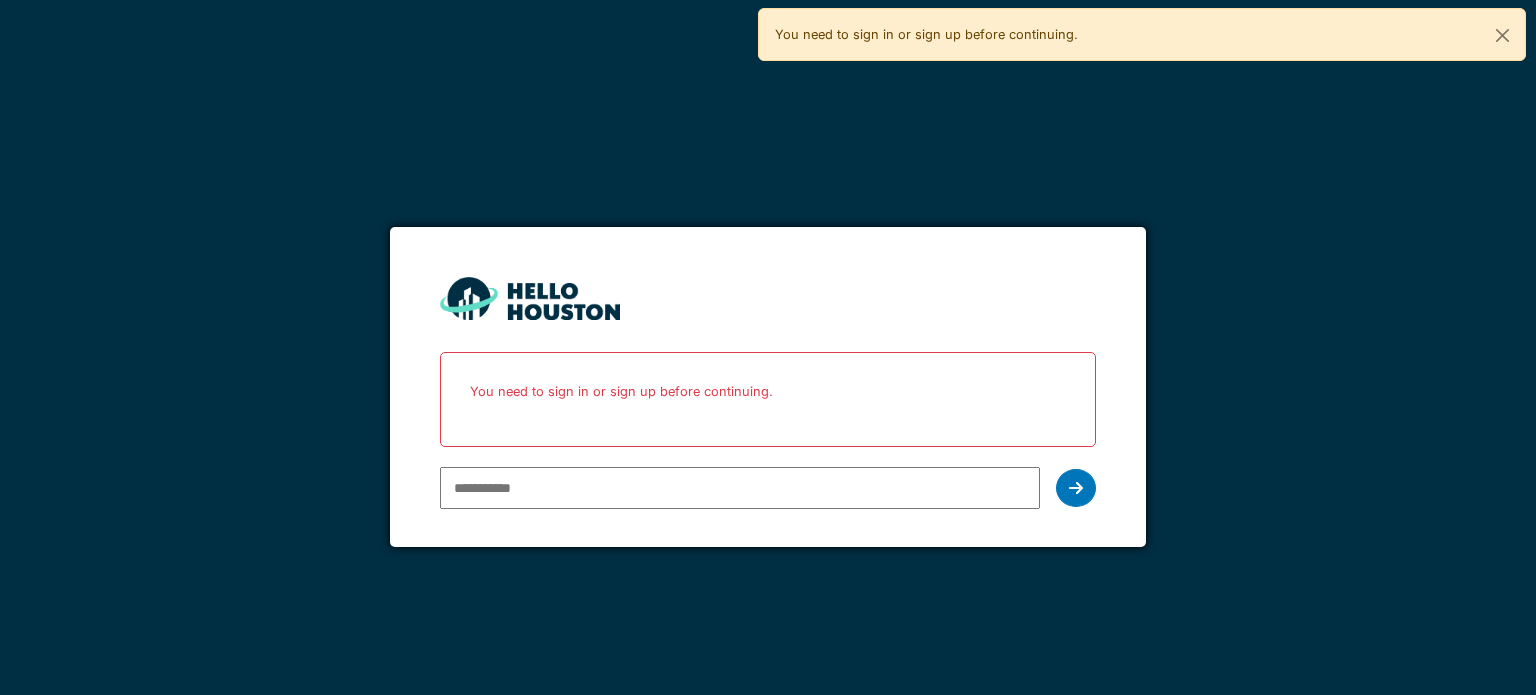 scroll, scrollTop: 0, scrollLeft: 0, axis: both 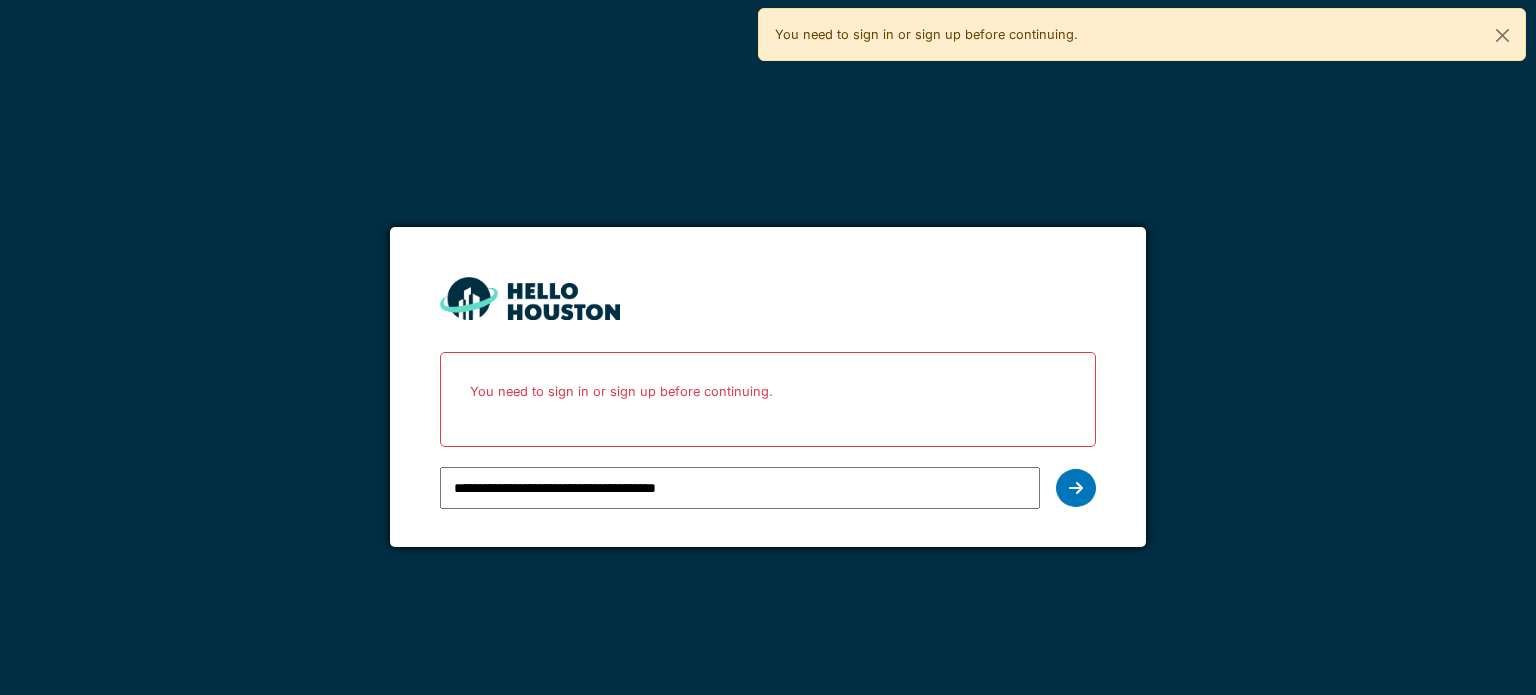 click at bounding box center [1076, 488] 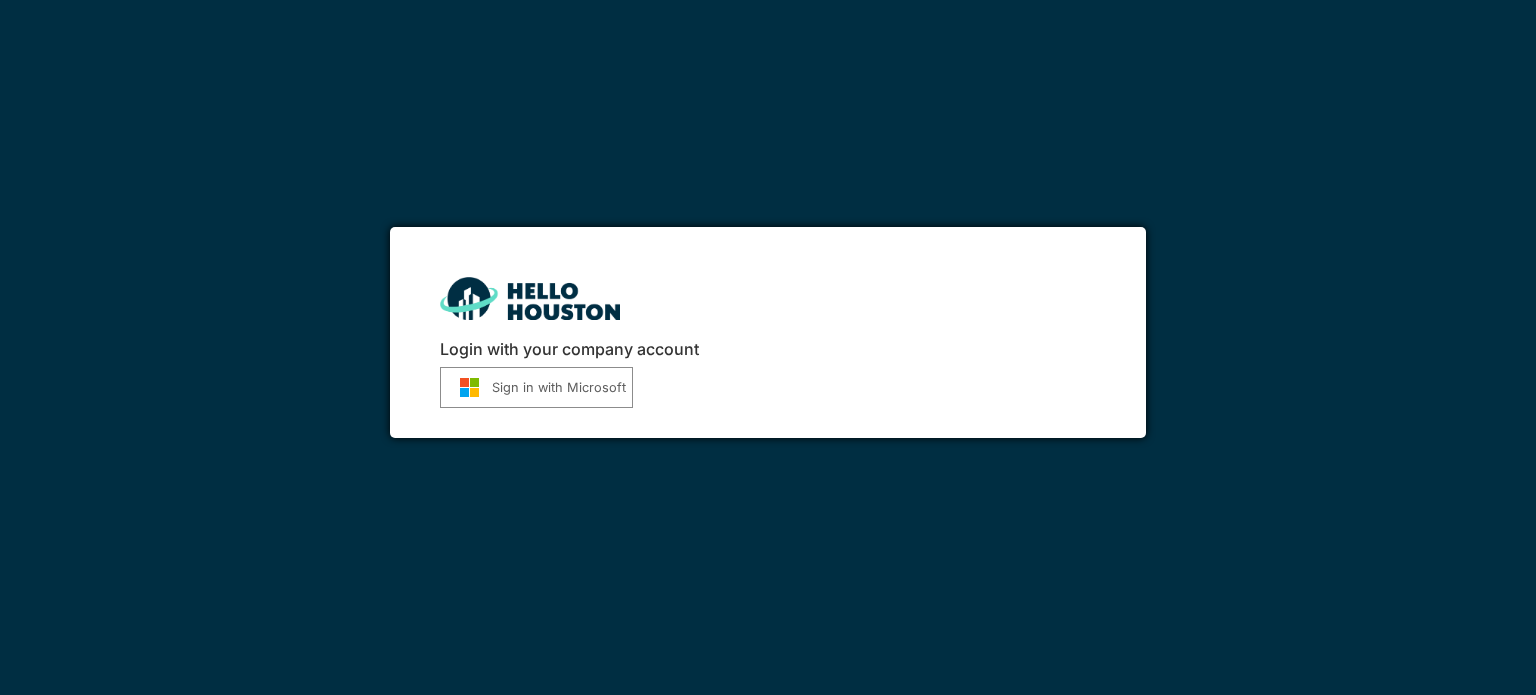 scroll, scrollTop: 0, scrollLeft: 0, axis: both 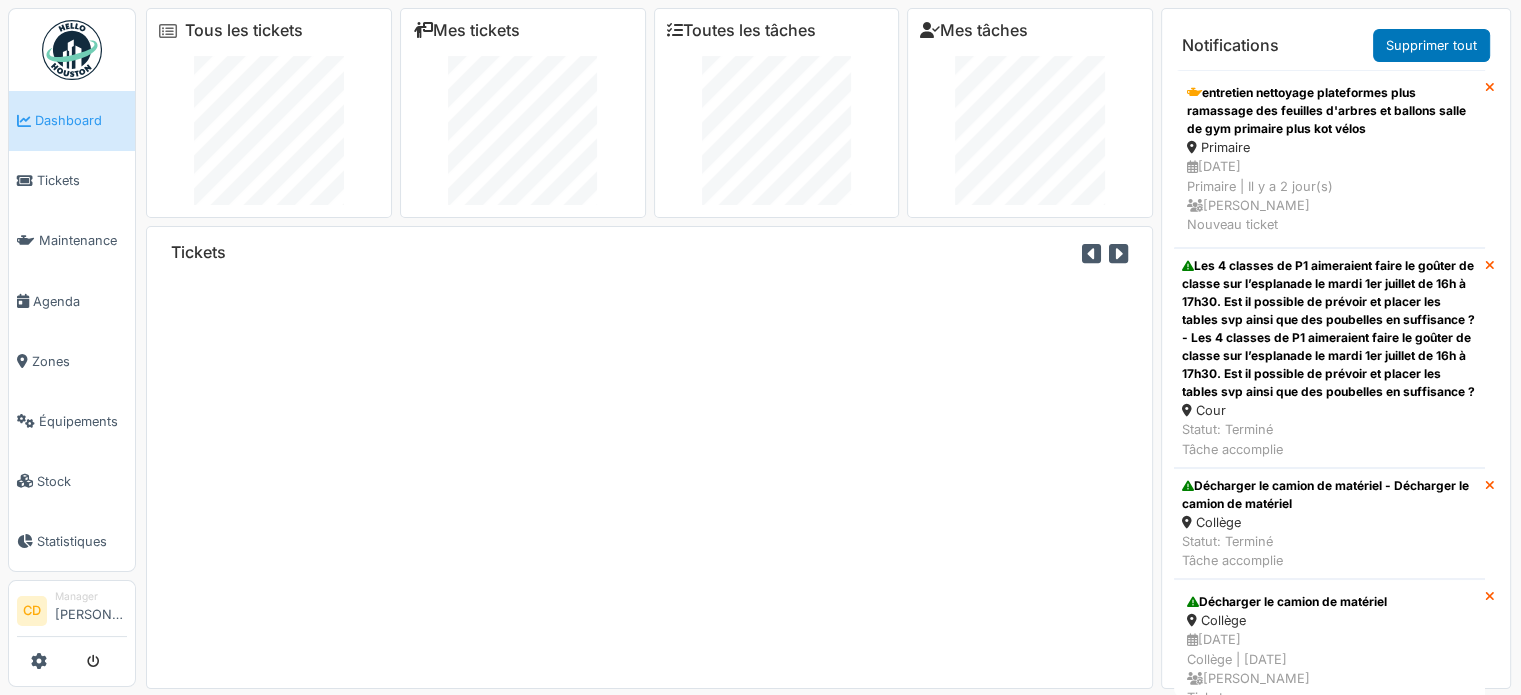 click on "Tickets" at bounding box center (82, 180) 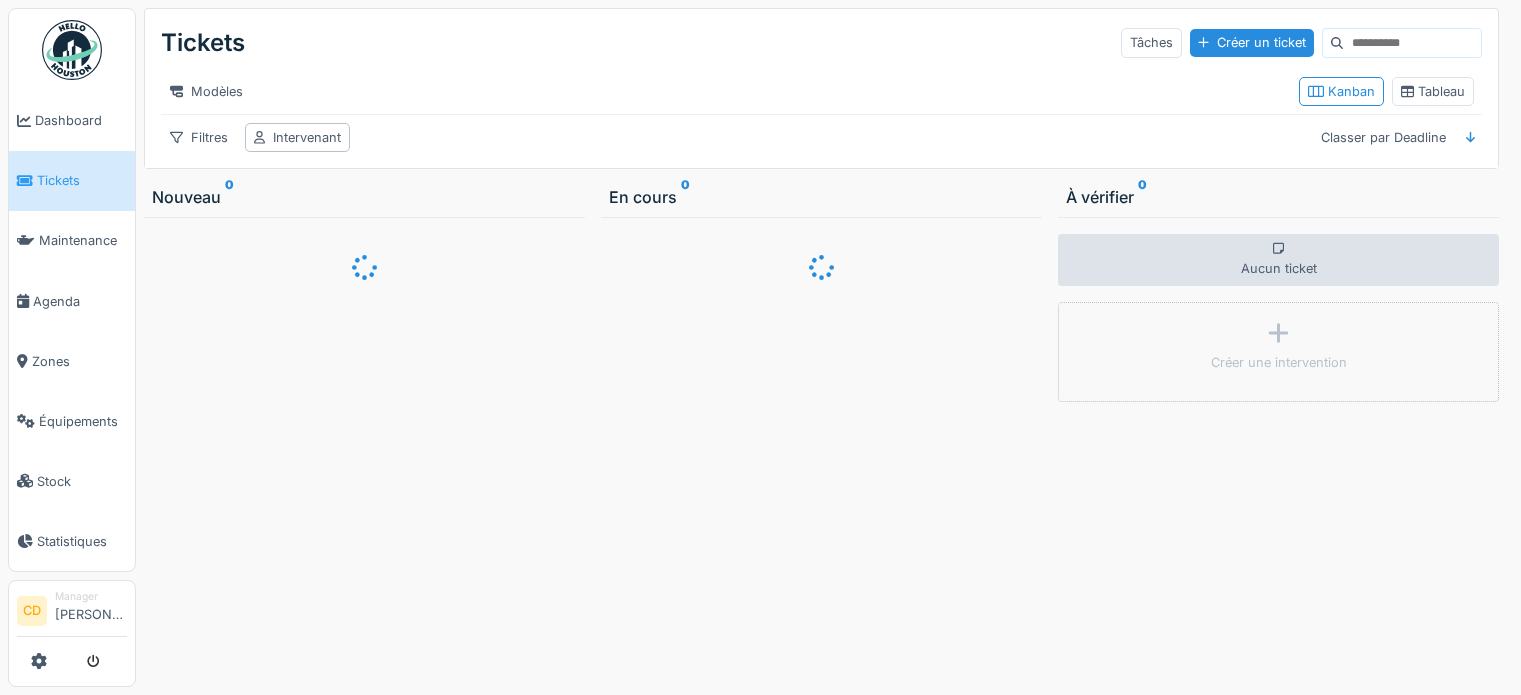 scroll, scrollTop: 0, scrollLeft: 0, axis: both 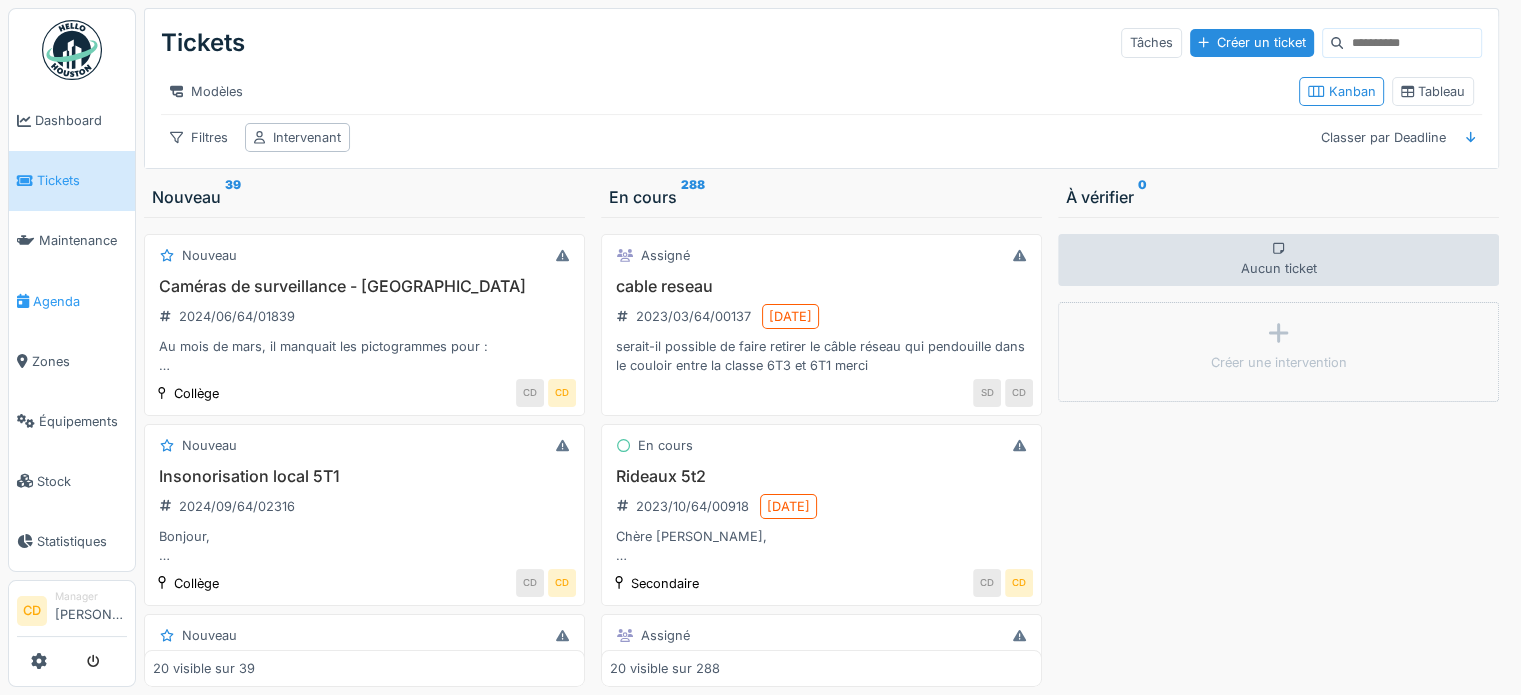 click on "Agenda" at bounding box center (80, 301) 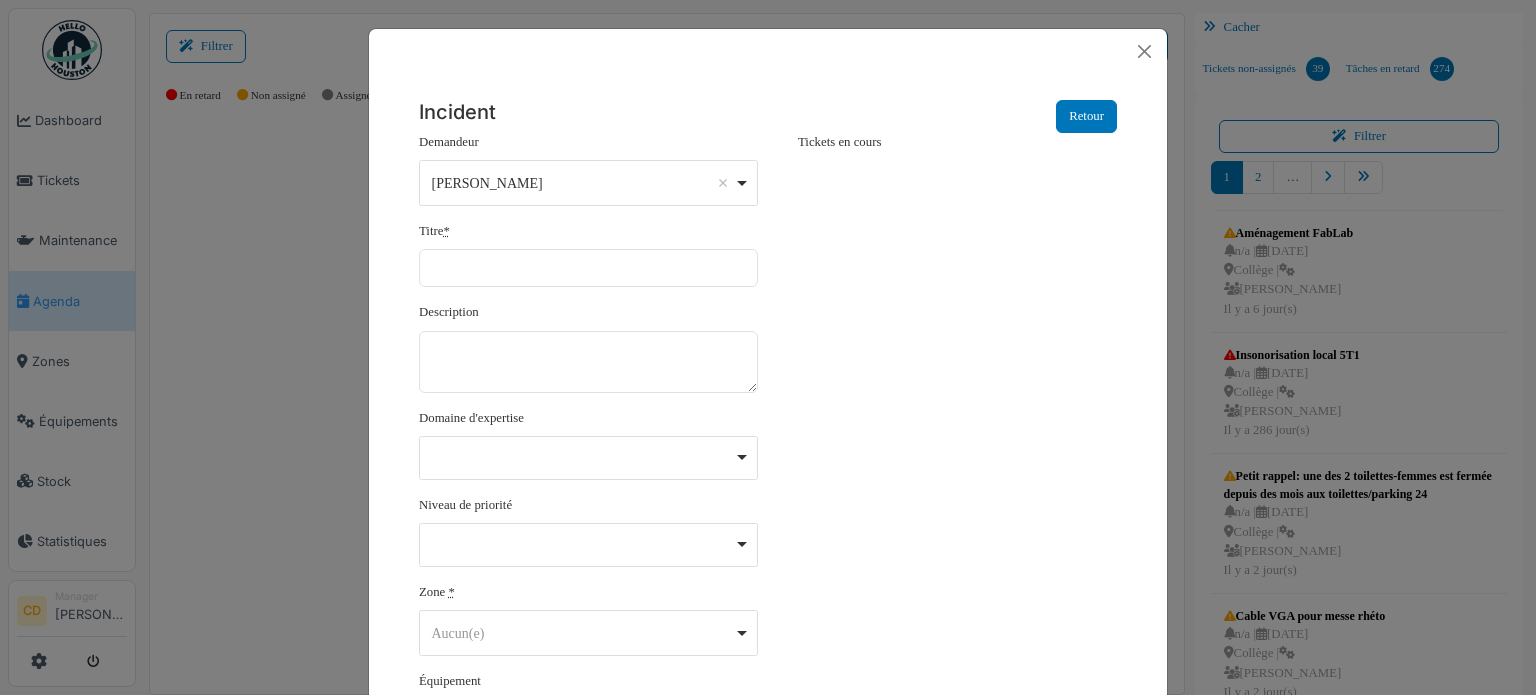 scroll, scrollTop: 0, scrollLeft: 0, axis: both 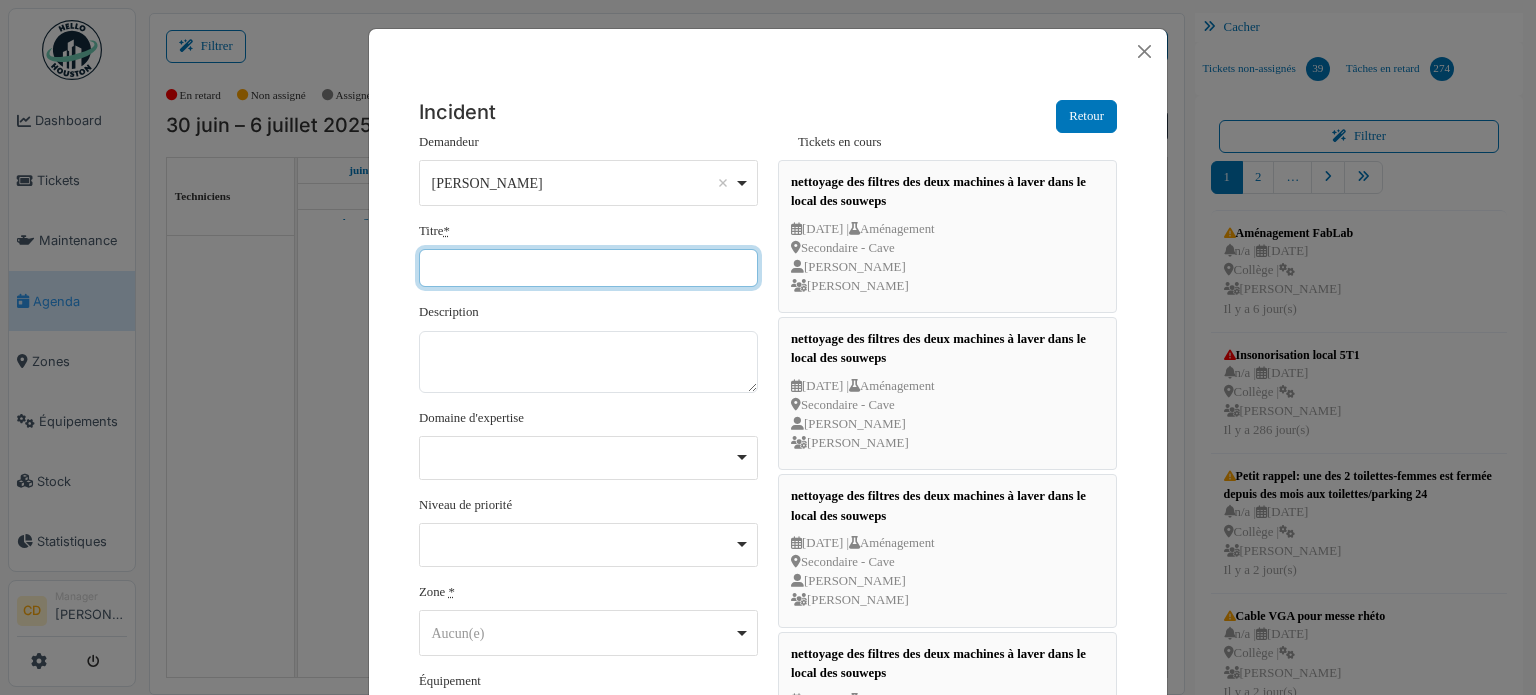 click on "Titre  *" at bounding box center [588, 268] 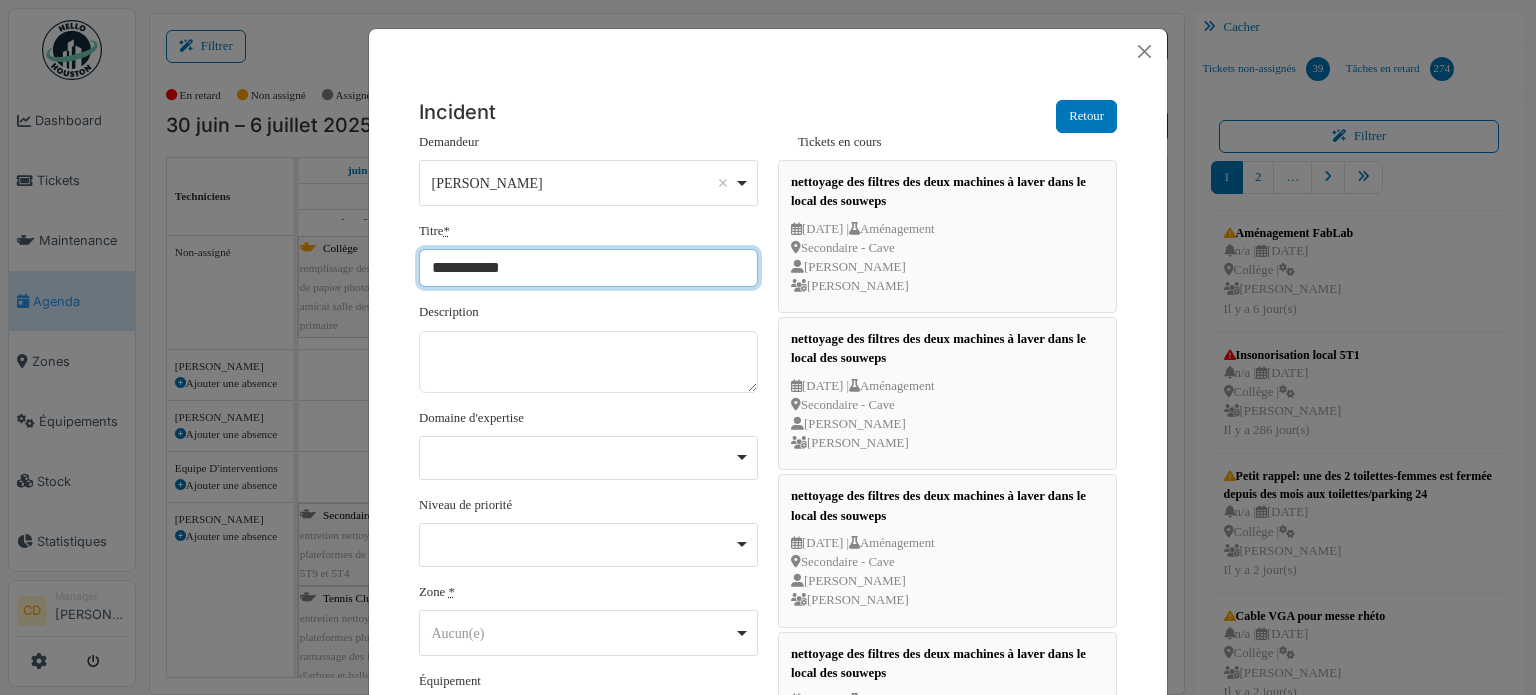 type on "**********" 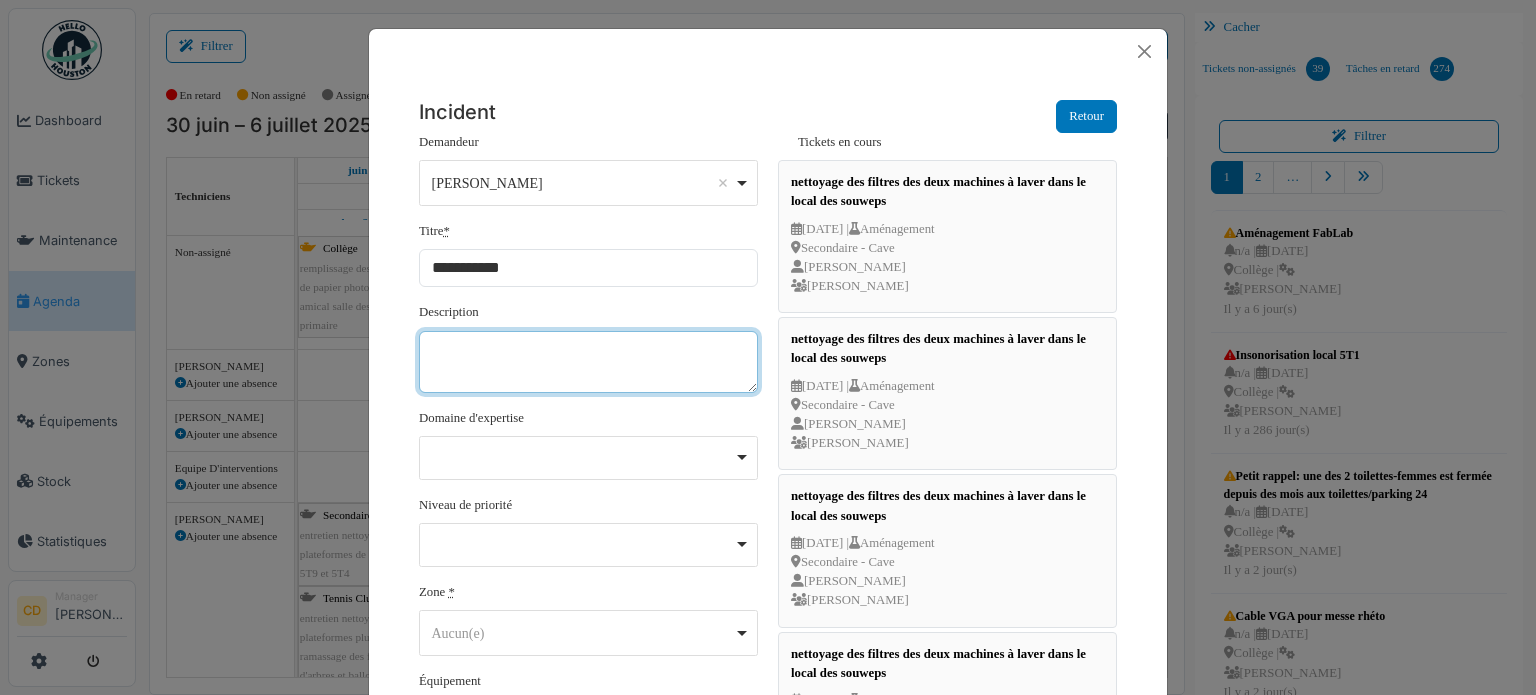 click on "Description" at bounding box center (588, 362) 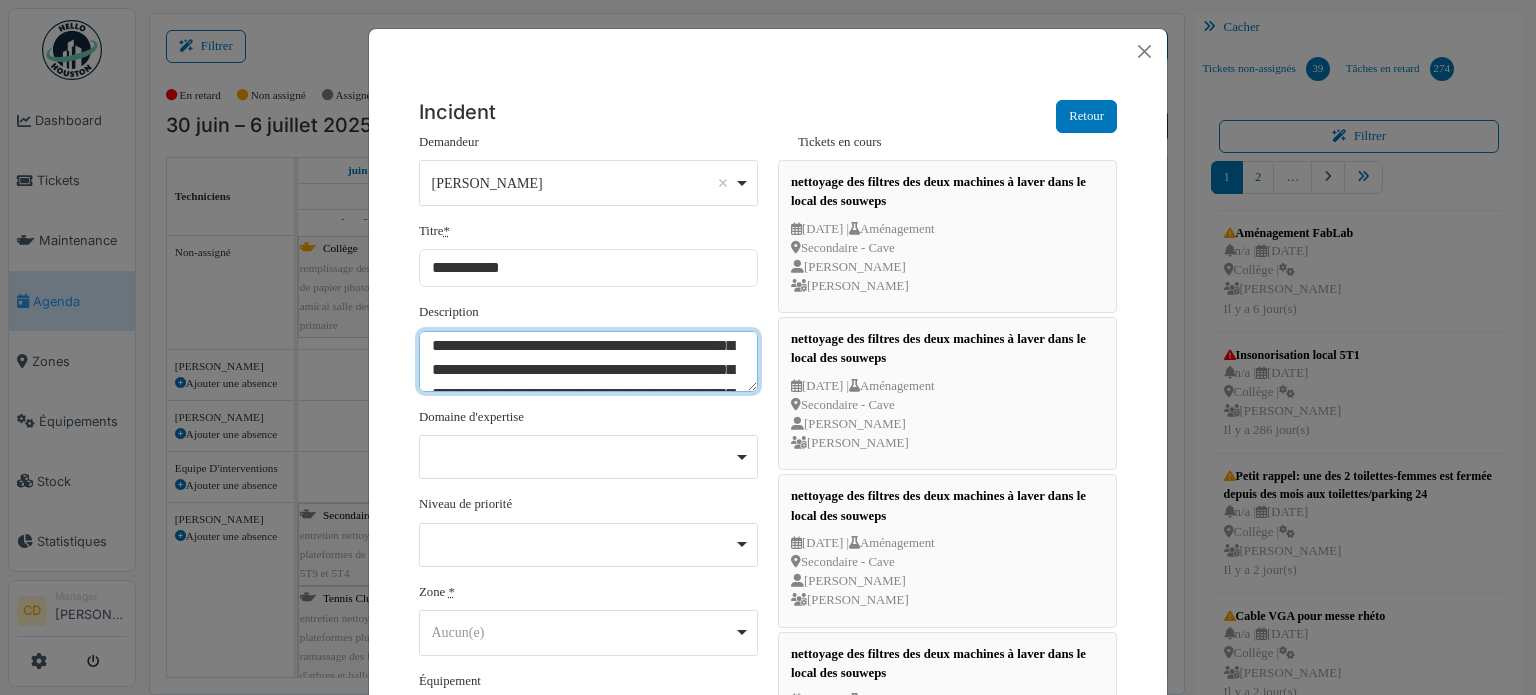 scroll, scrollTop: 0, scrollLeft: 0, axis: both 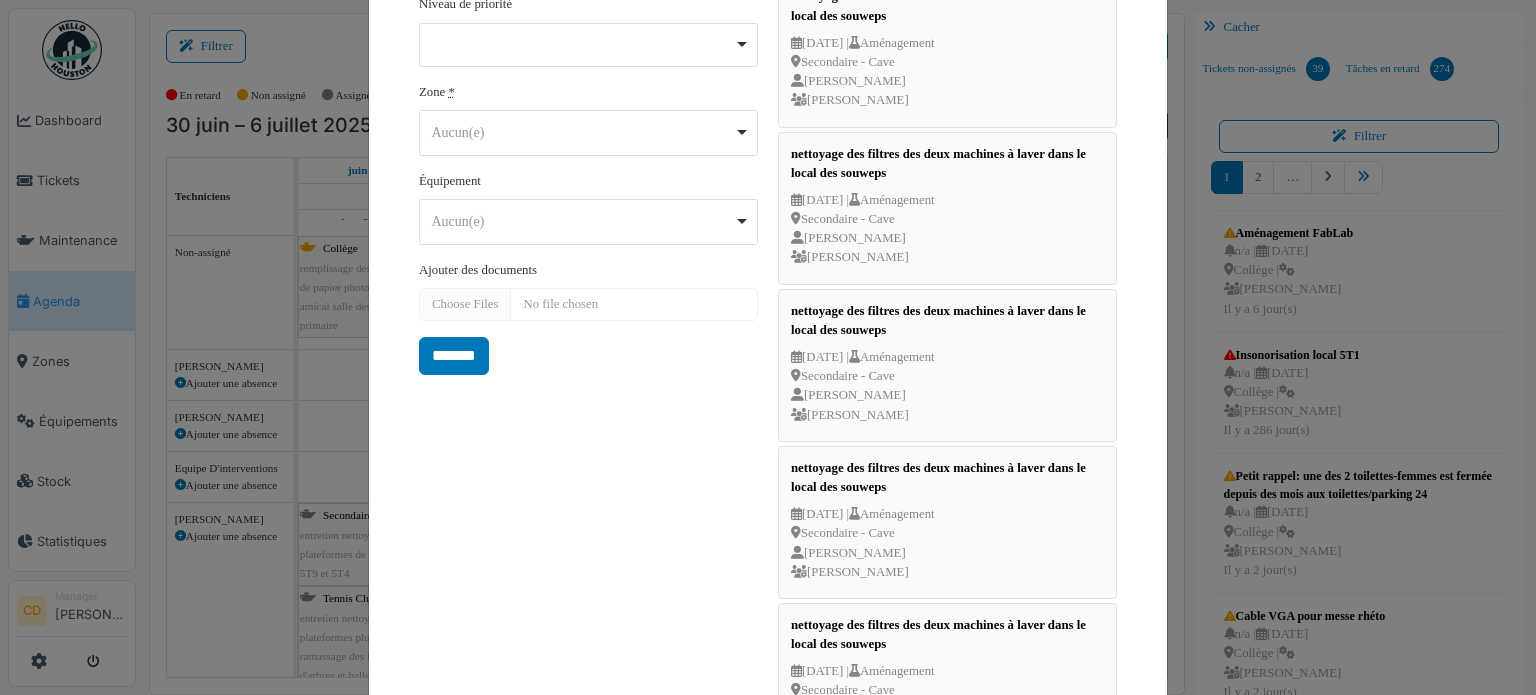 click on "Aucun(e) Remove item" at bounding box center (583, 132) 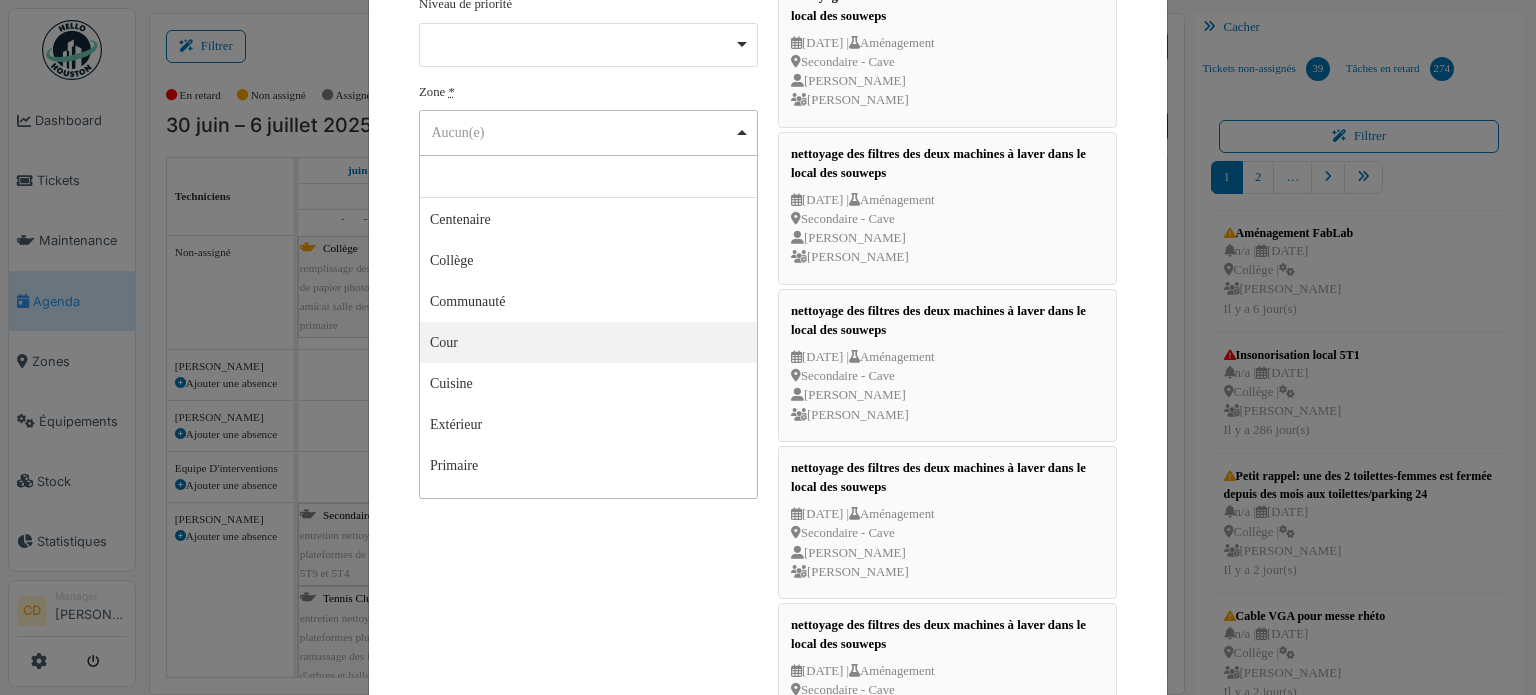 scroll, scrollTop: 100, scrollLeft: 0, axis: vertical 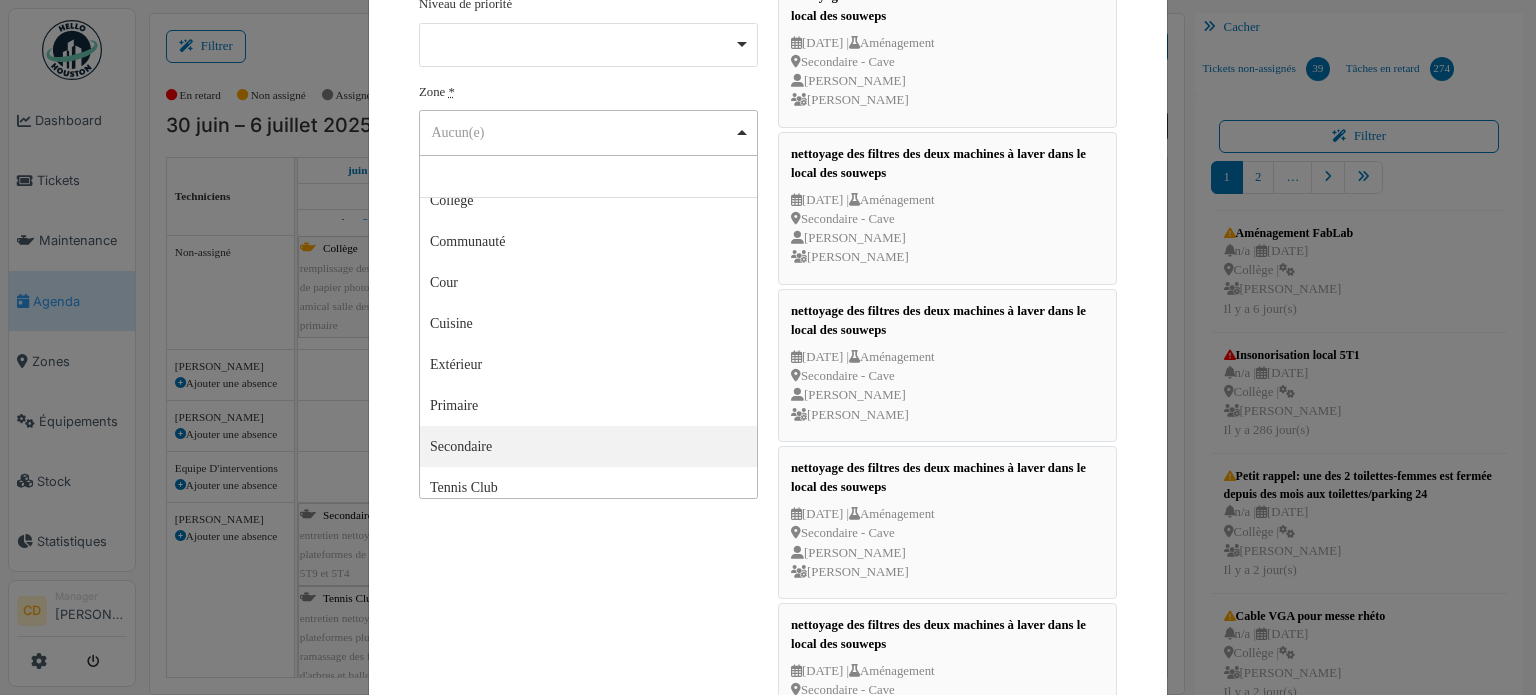 select on "****" 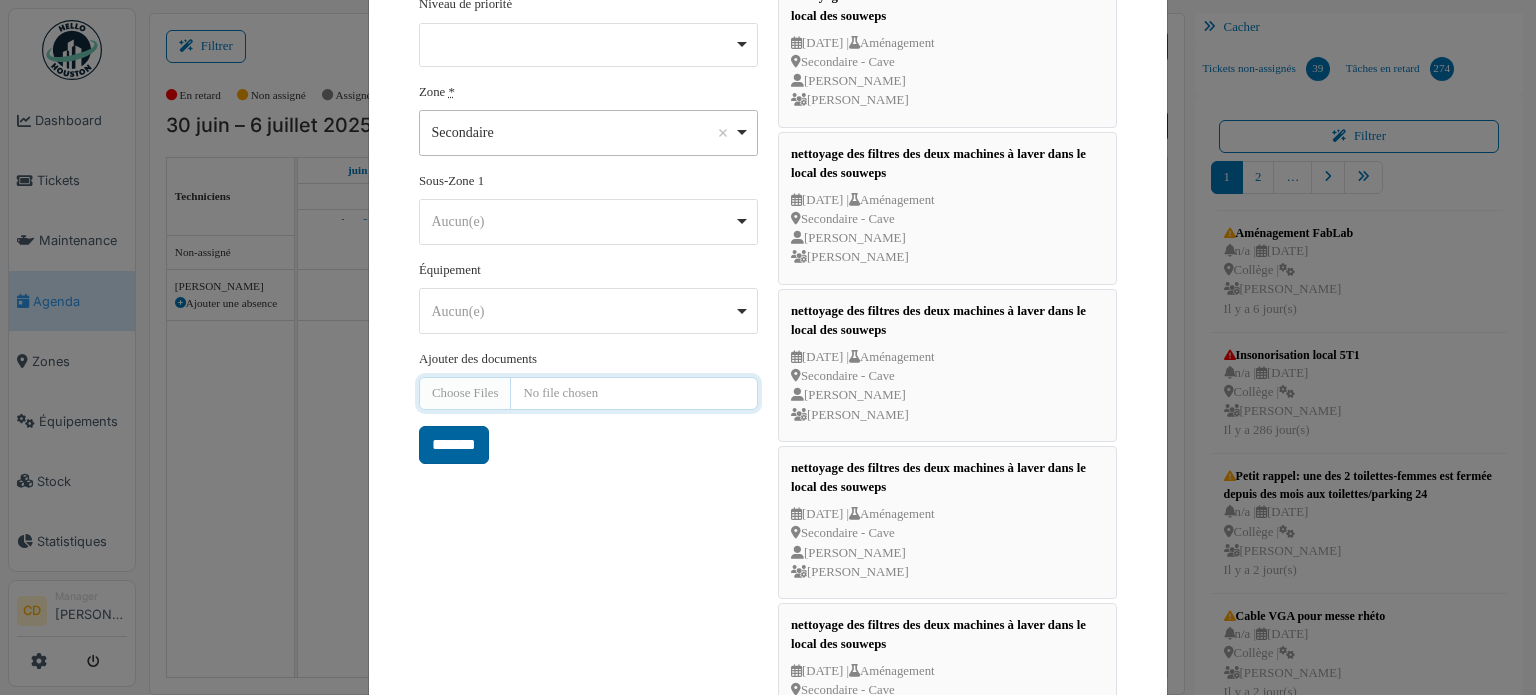 click on "Ajouter des documents" at bounding box center [588, 393] 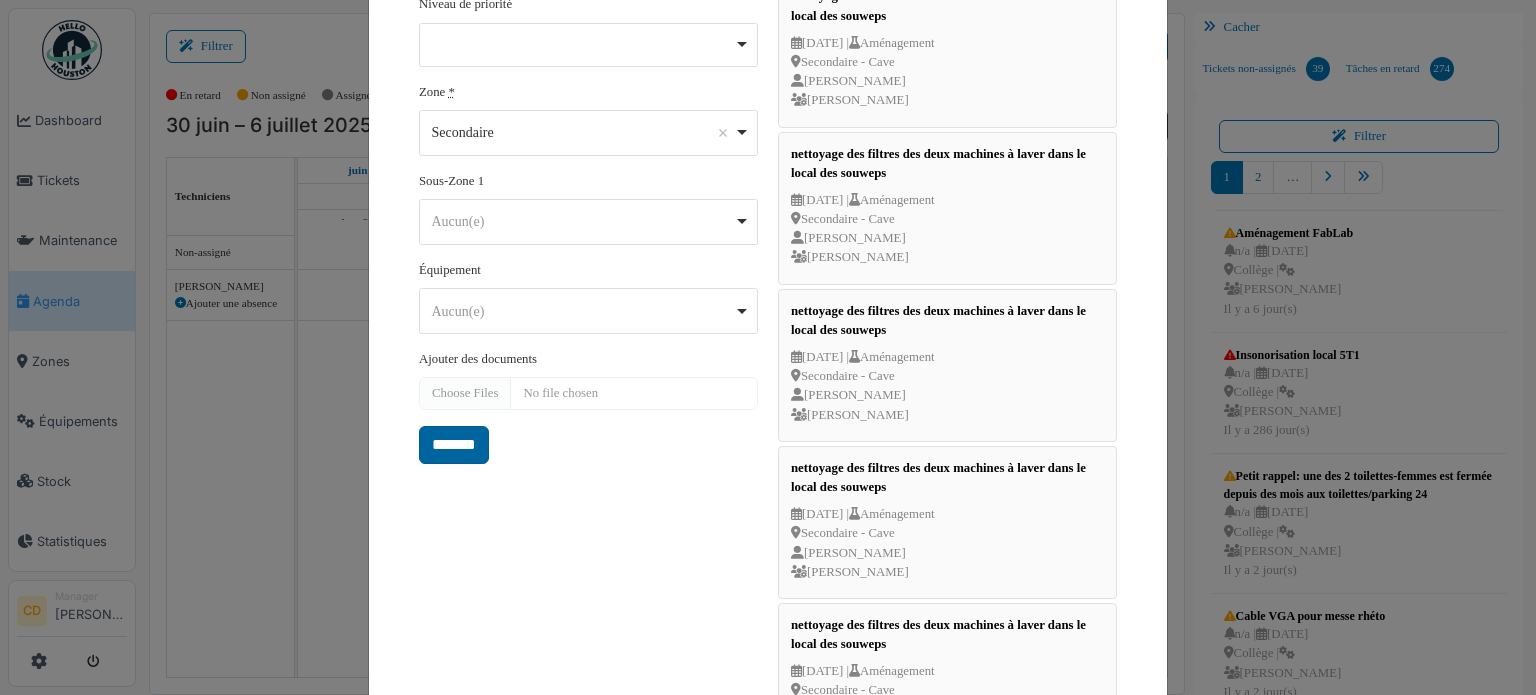 click on "*******" at bounding box center (454, 445) 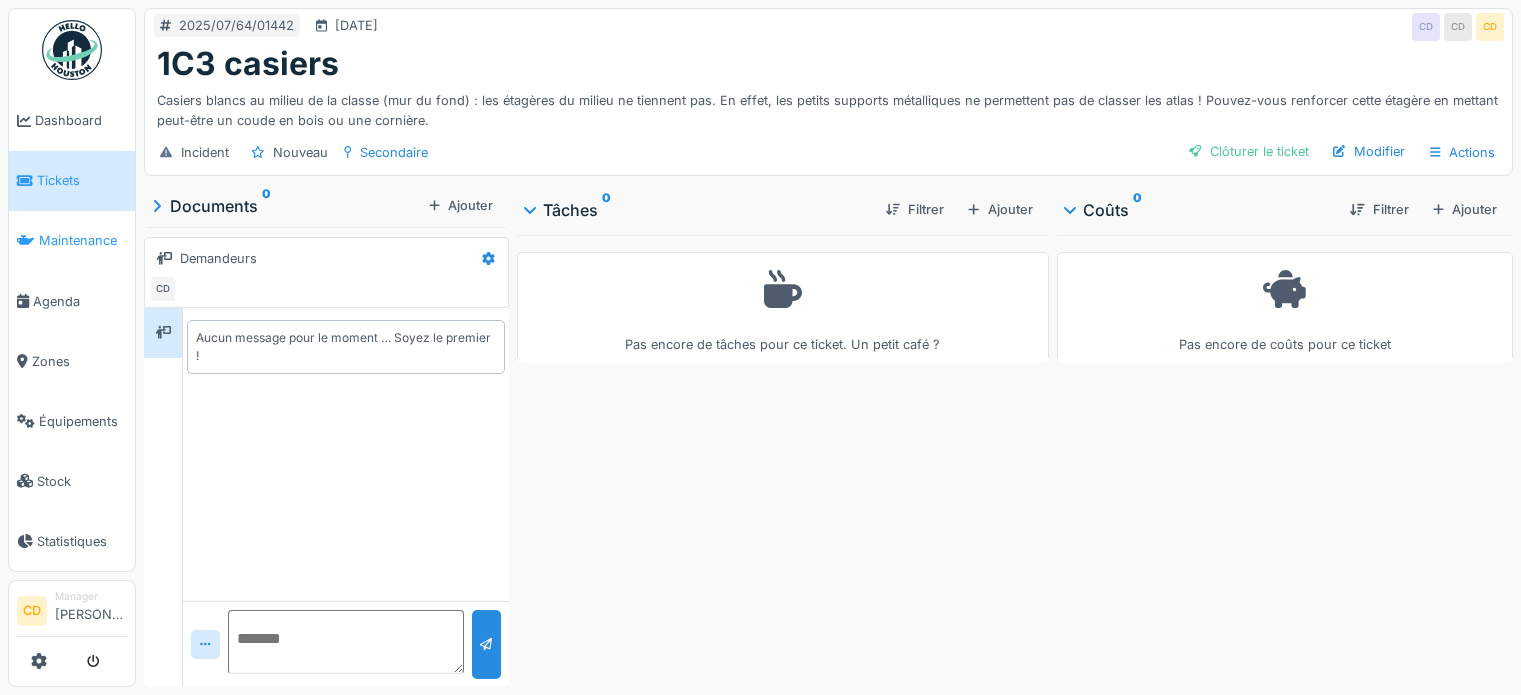 scroll, scrollTop: 0, scrollLeft: 0, axis: both 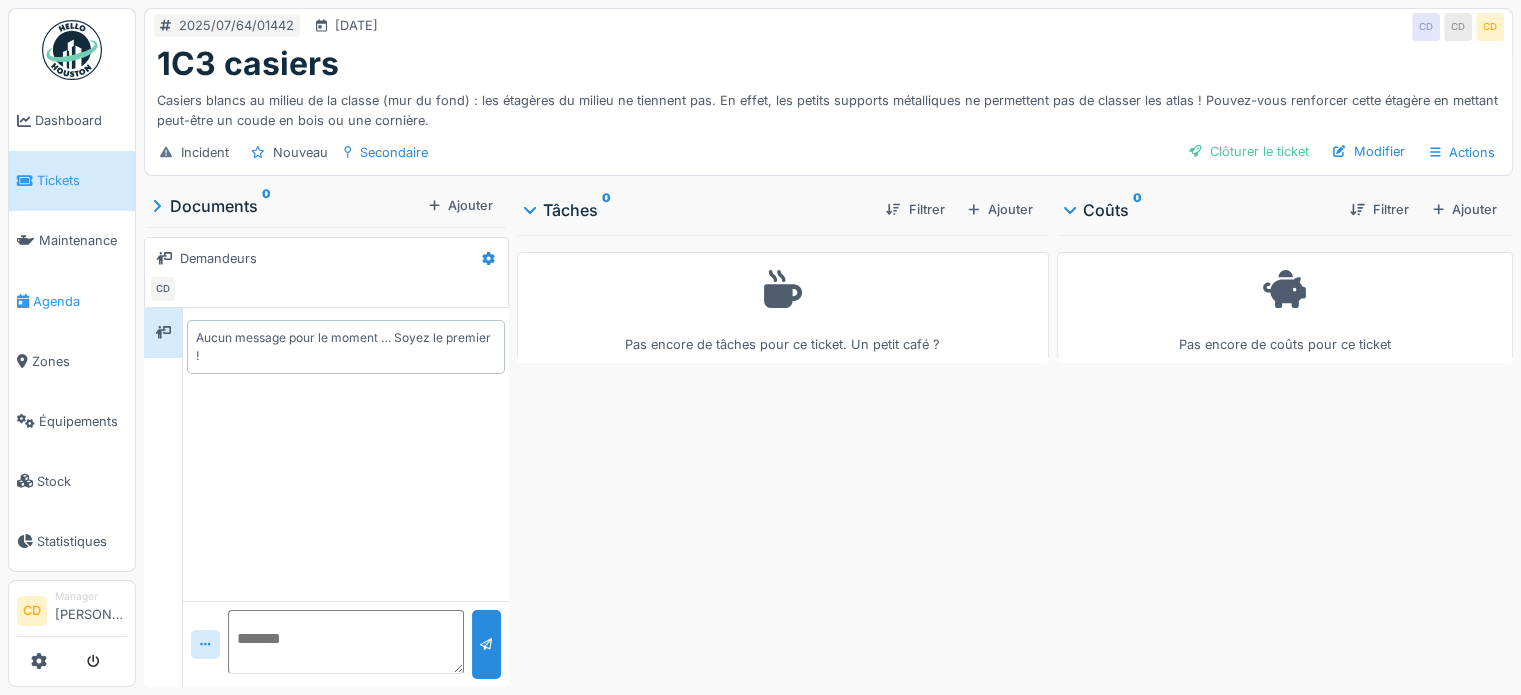click on "Agenda" at bounding box center [80, 301] 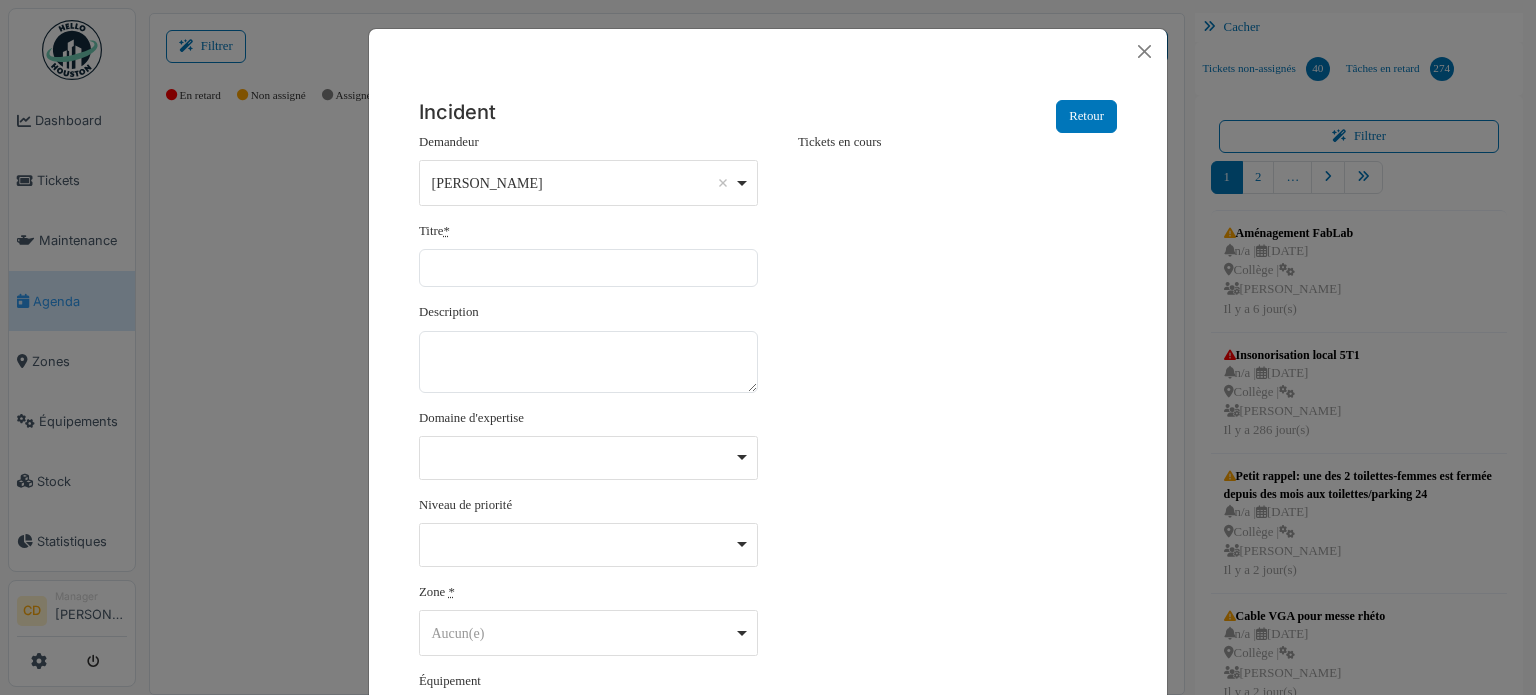 scroll, scrollTop: 0, scrollLeft: 0, axis: both 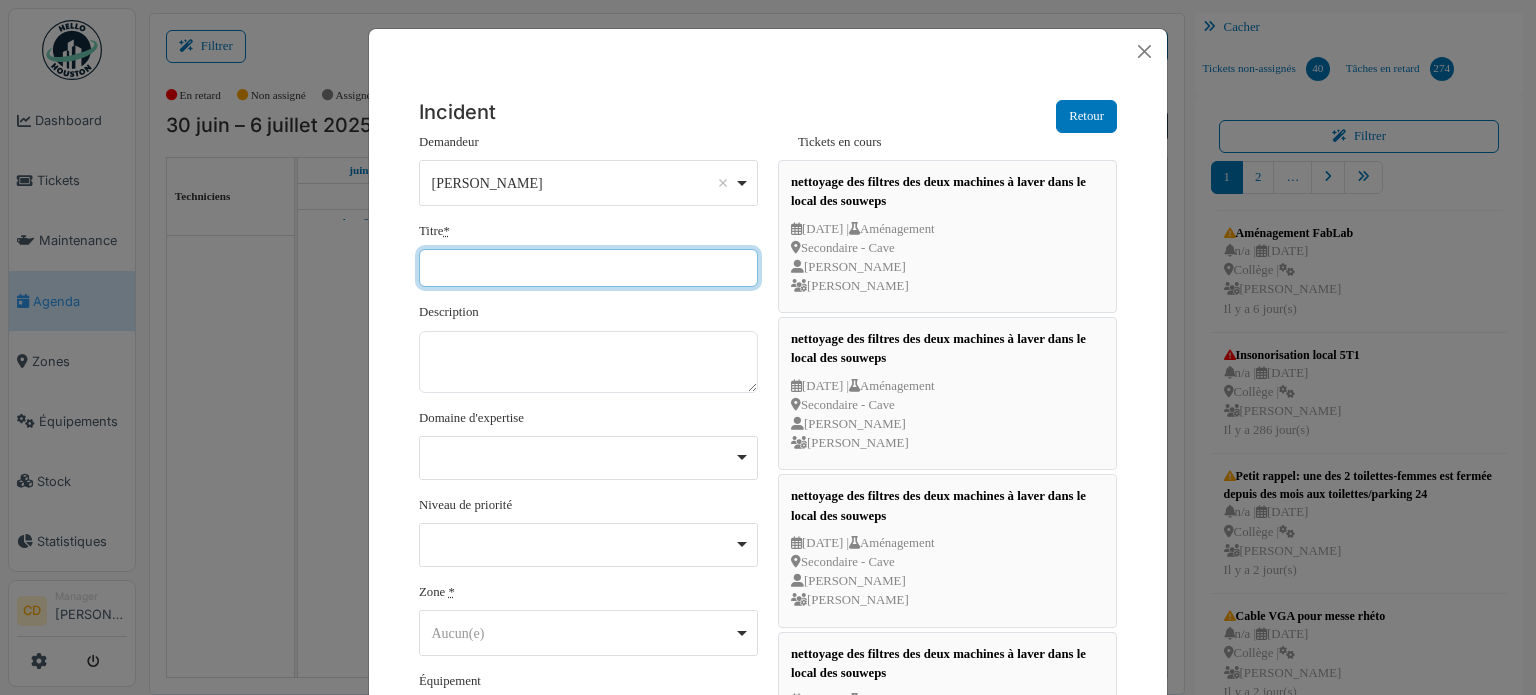 click on "Titre  *" at bounding box center [588, 268] 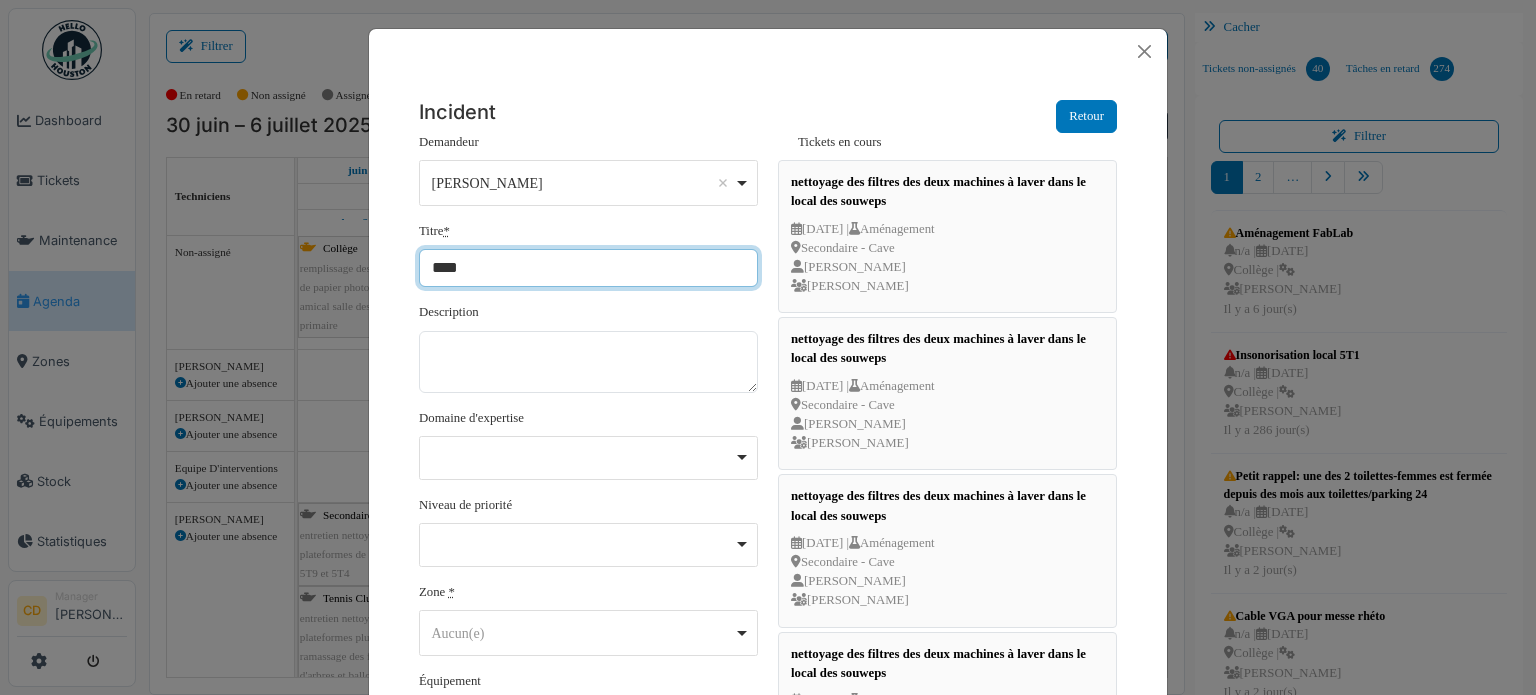paste on "**********" 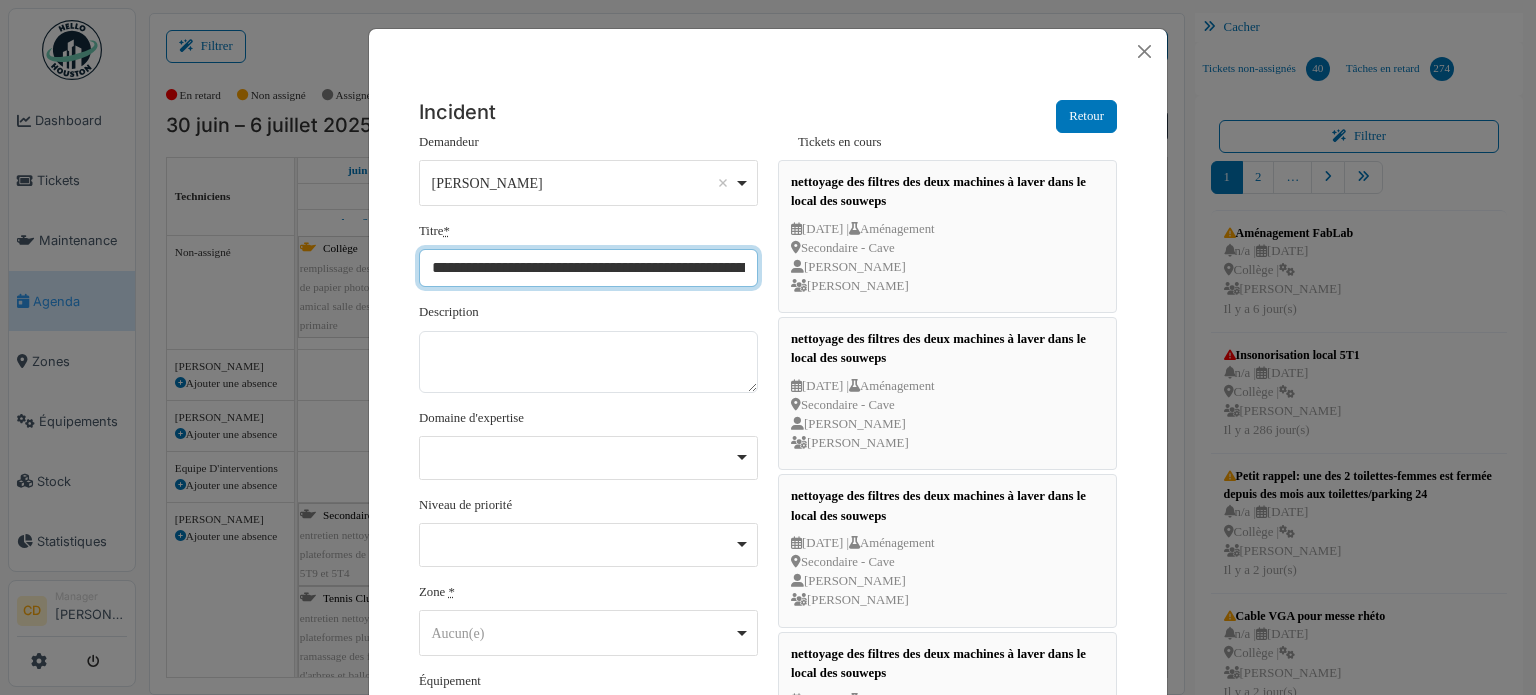 scroll, scrollTop: 0, scrollLeft: 191, axis: horizontal 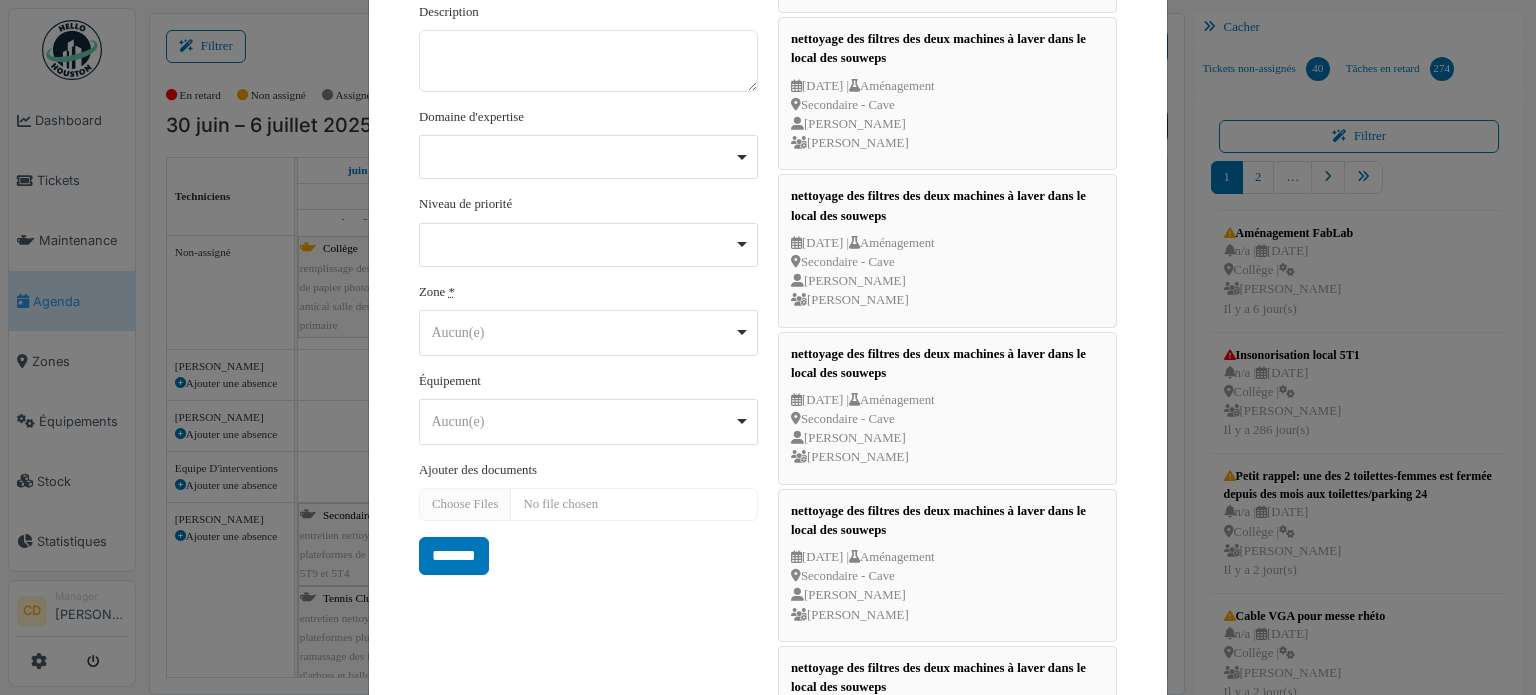 click on "Aucun(e) Remove item" at bounding box center (583, 332) 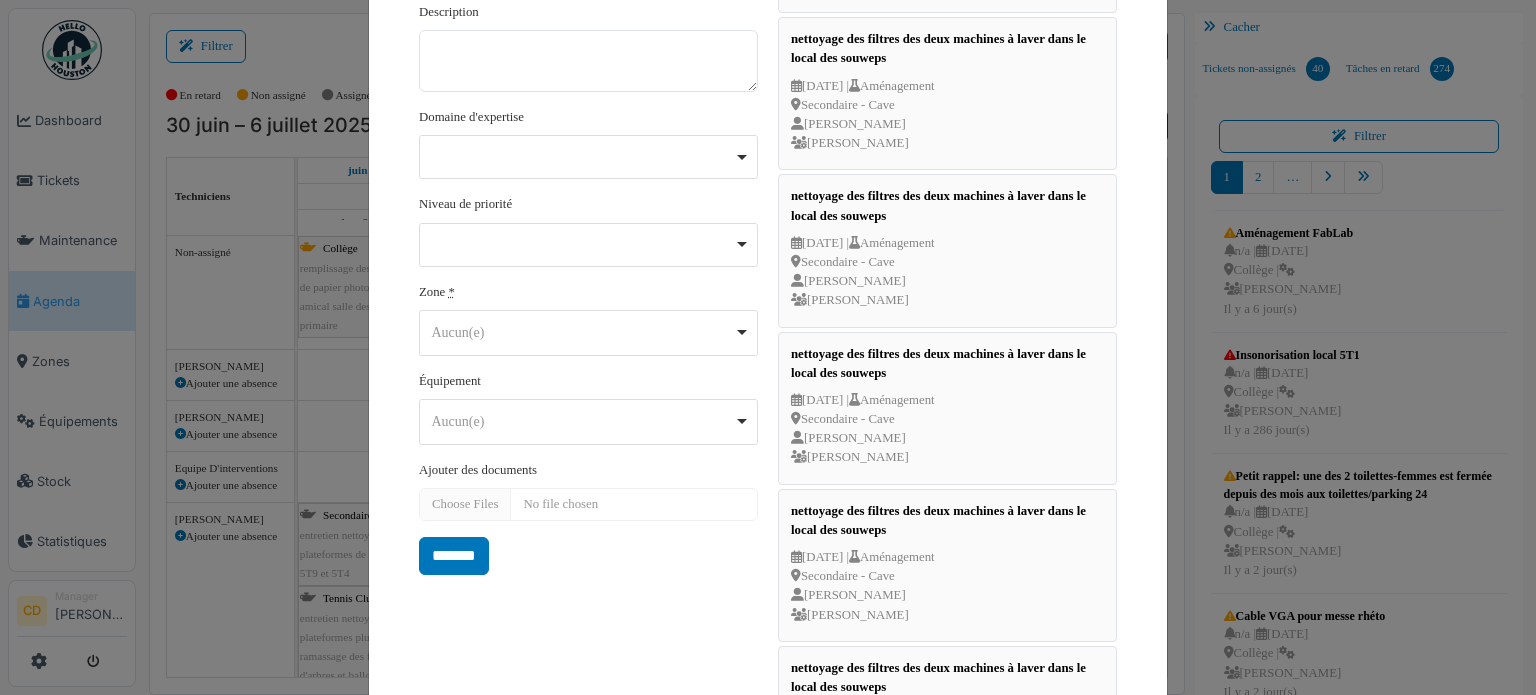 type on "**********" 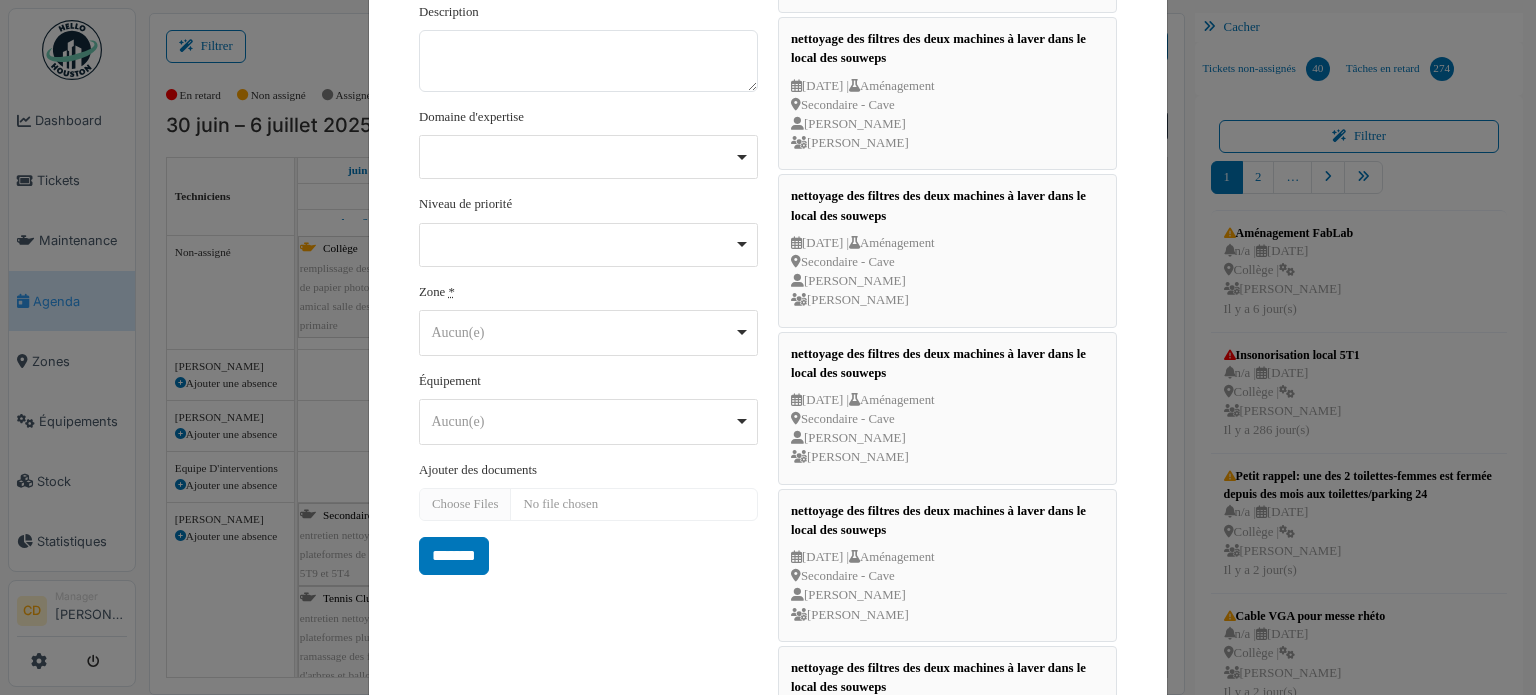 scroll, scrollTop: 267, scrollLeft: 0, axis: vertical 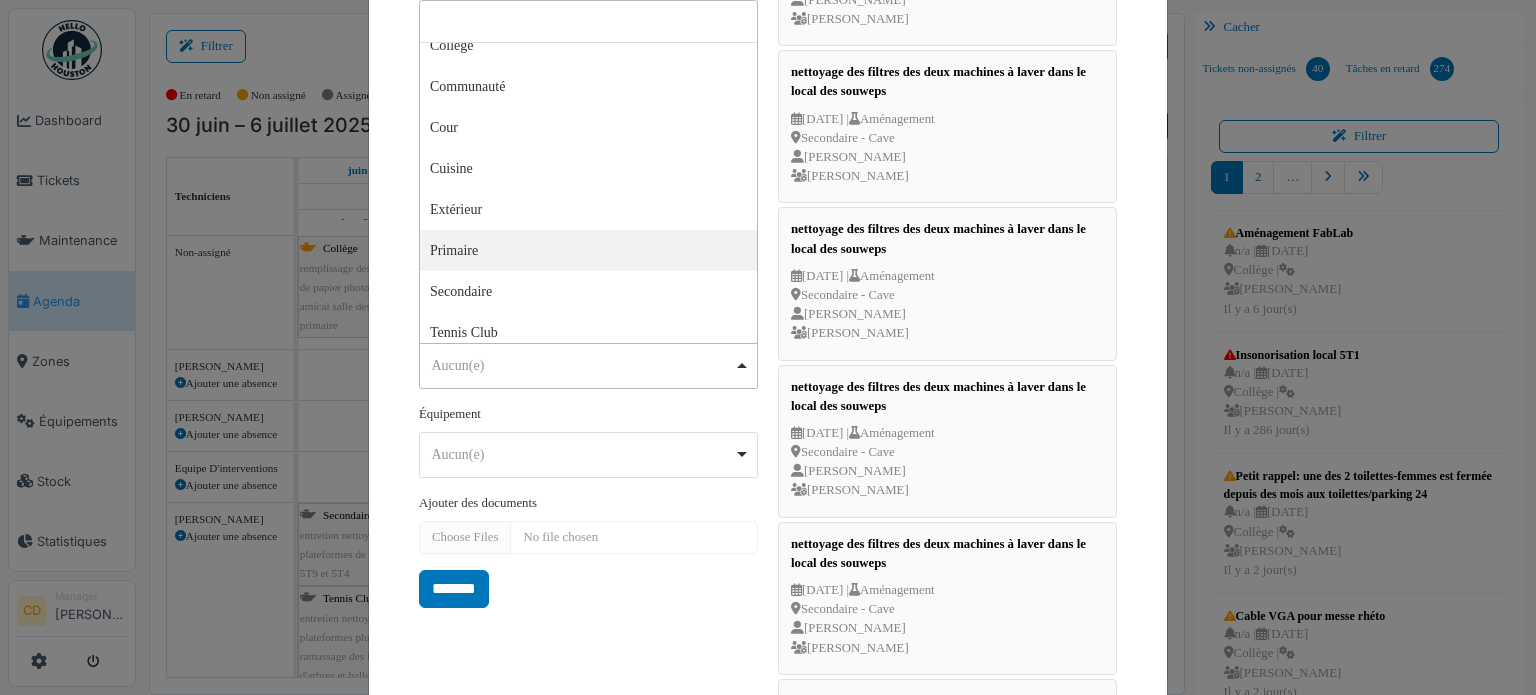select on "****" 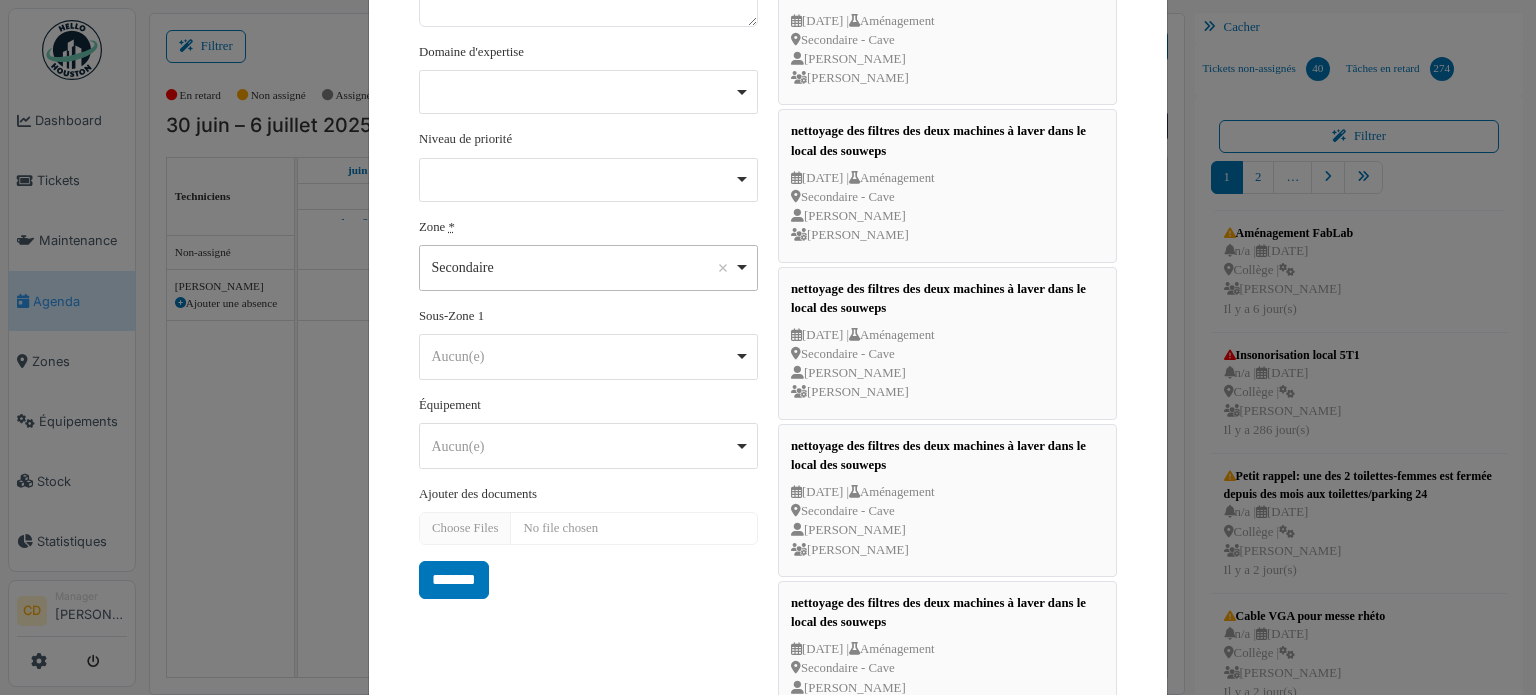 scroll, scrollTop: 567, scrollLeft: 0, axis: vertical 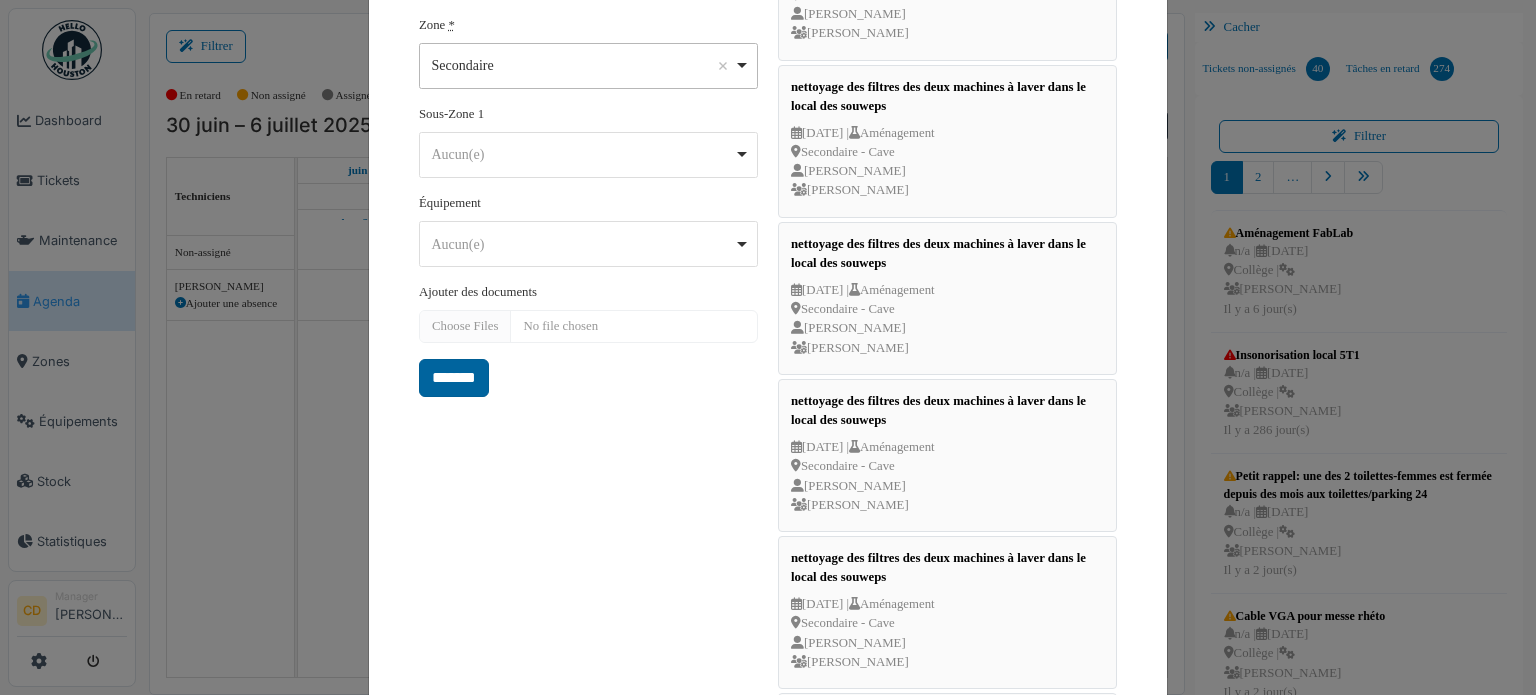 click on "*******" at bounding box center [454, 378] 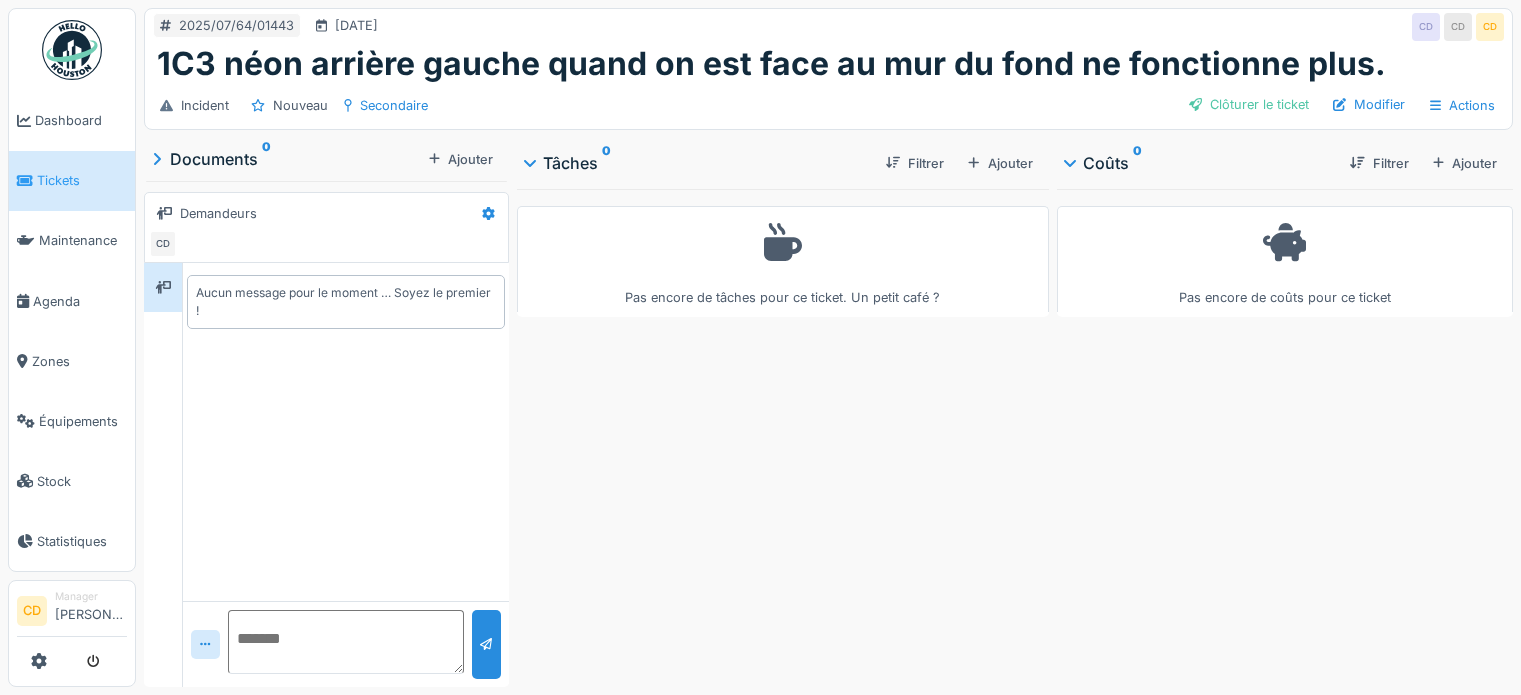 scroll, scrollTop: 0, scrollLeft: 0, axis: both 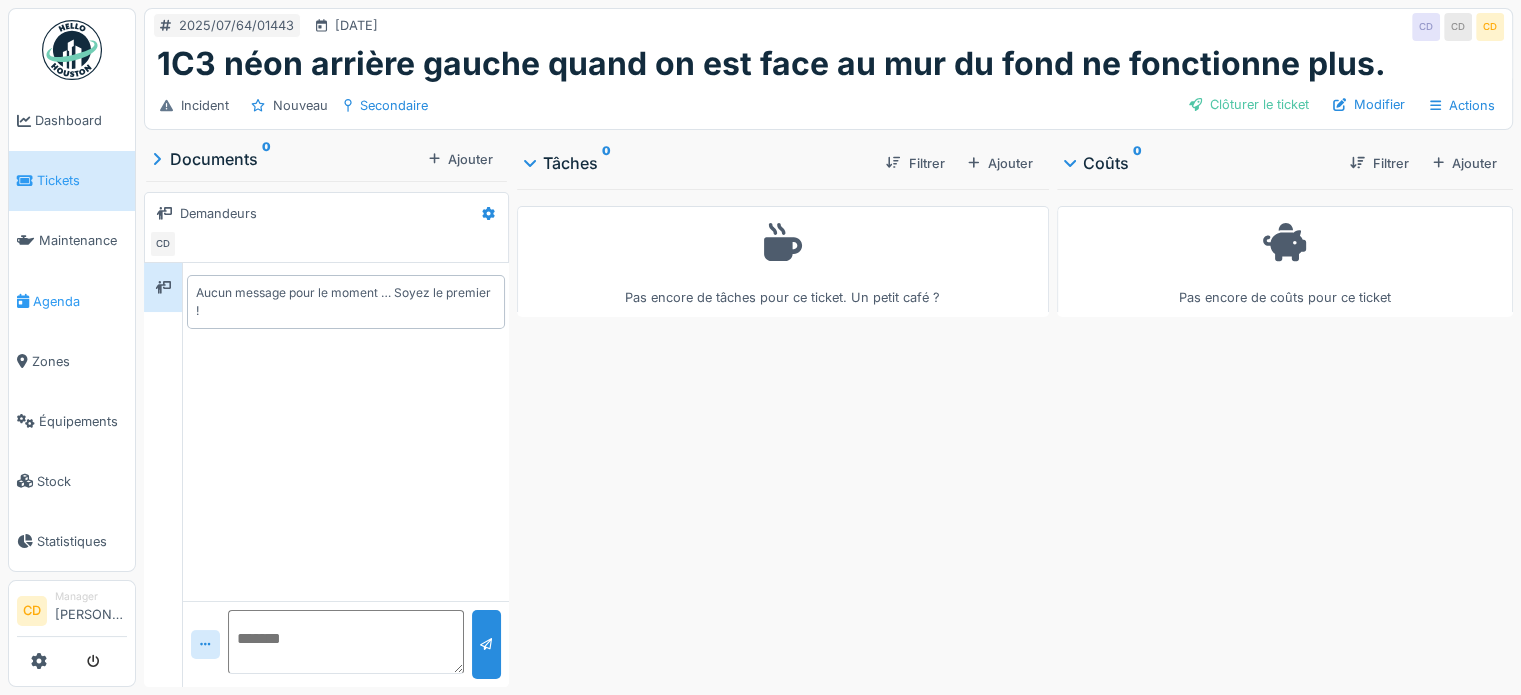 click on "Agenda" at bounding box center [80, 301] 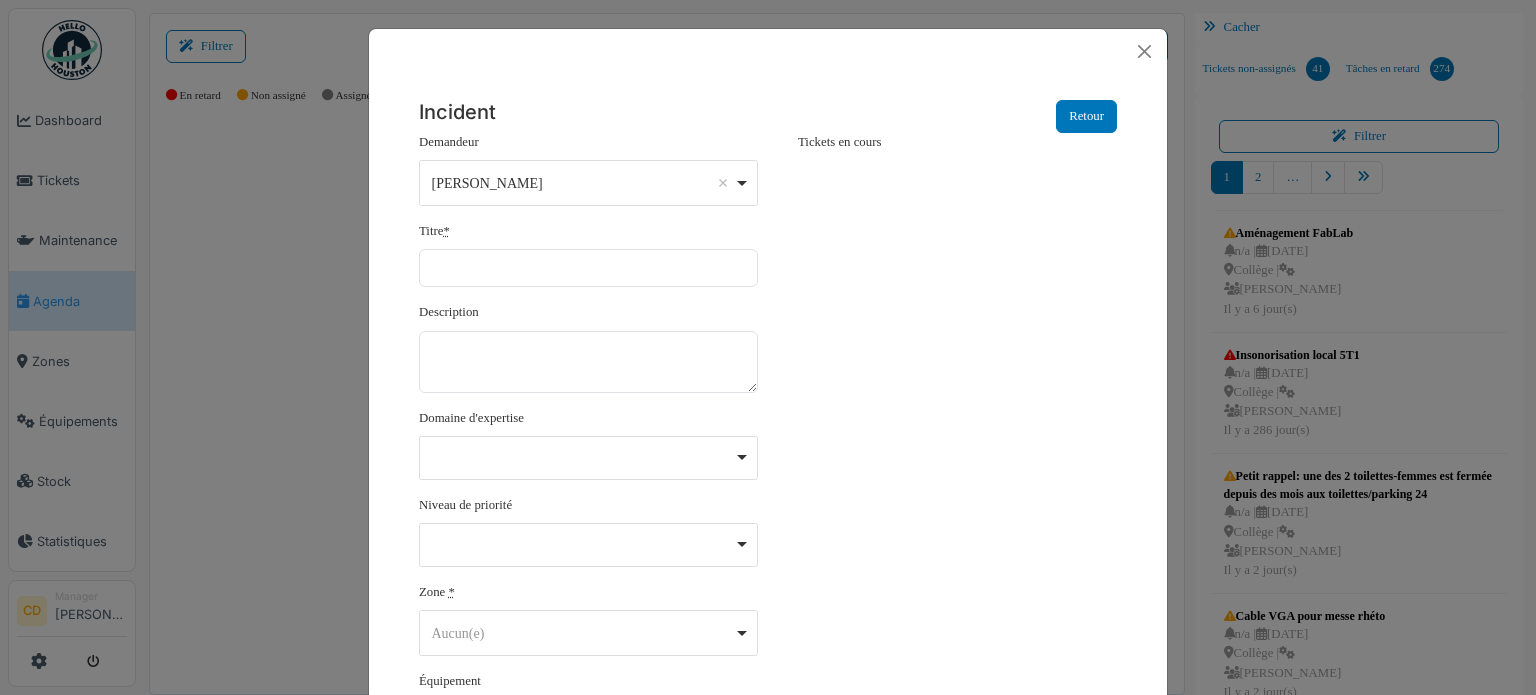 scroll, scrollTop: 0, scrollLeft: 0, axis: both 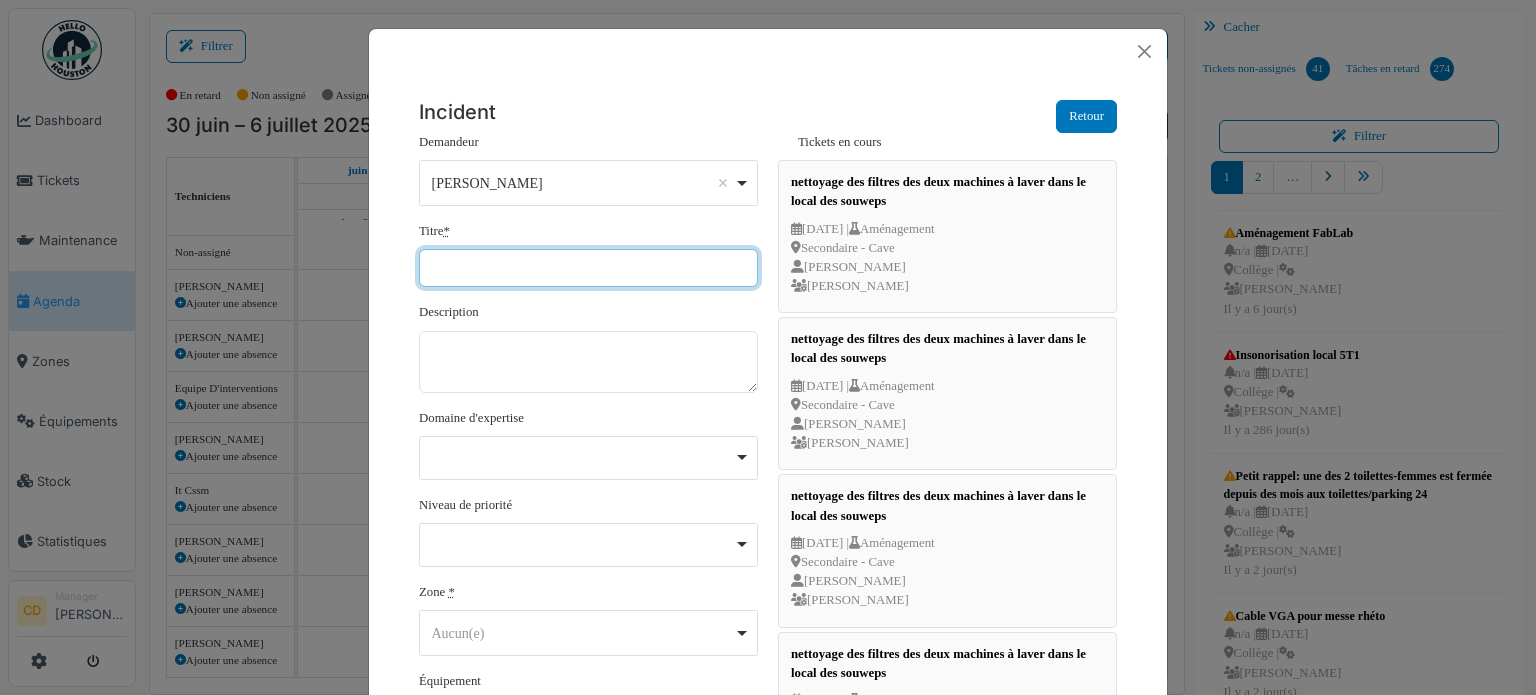 click on "Titre  *" at bounding box center (588, 268) 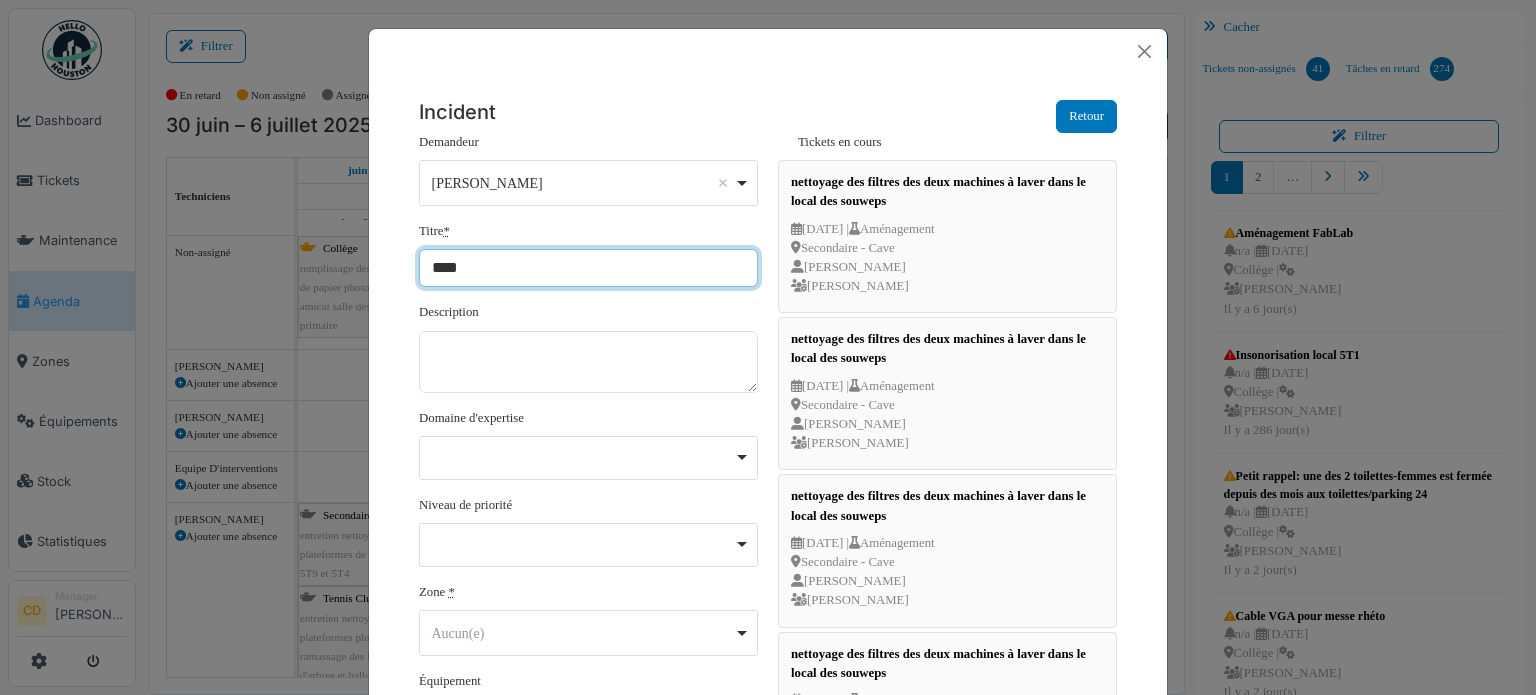 paste on "**********" 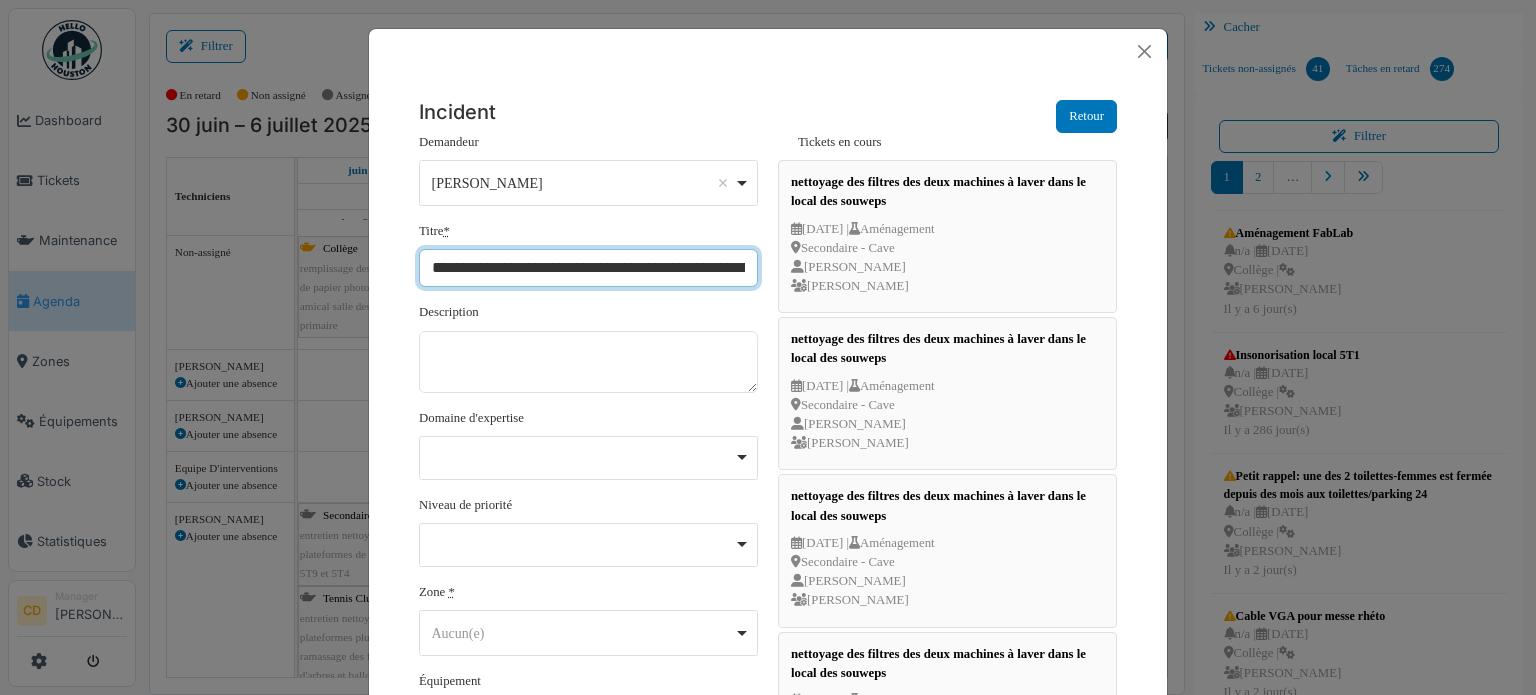 scroll, scrollTop: 0, scrollLeft: 287, axis: horizontal 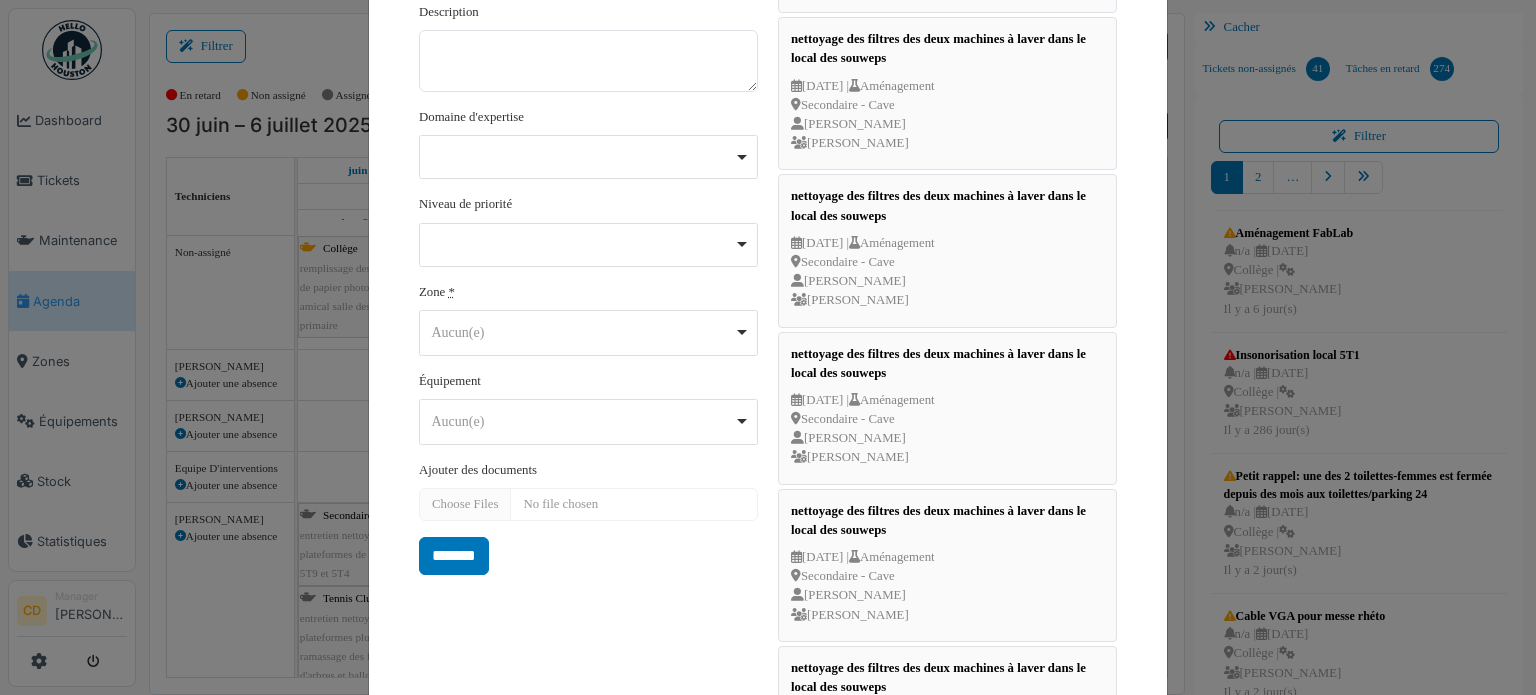click on "Aucun(e) Remove item" at bounding box center [583, 332] 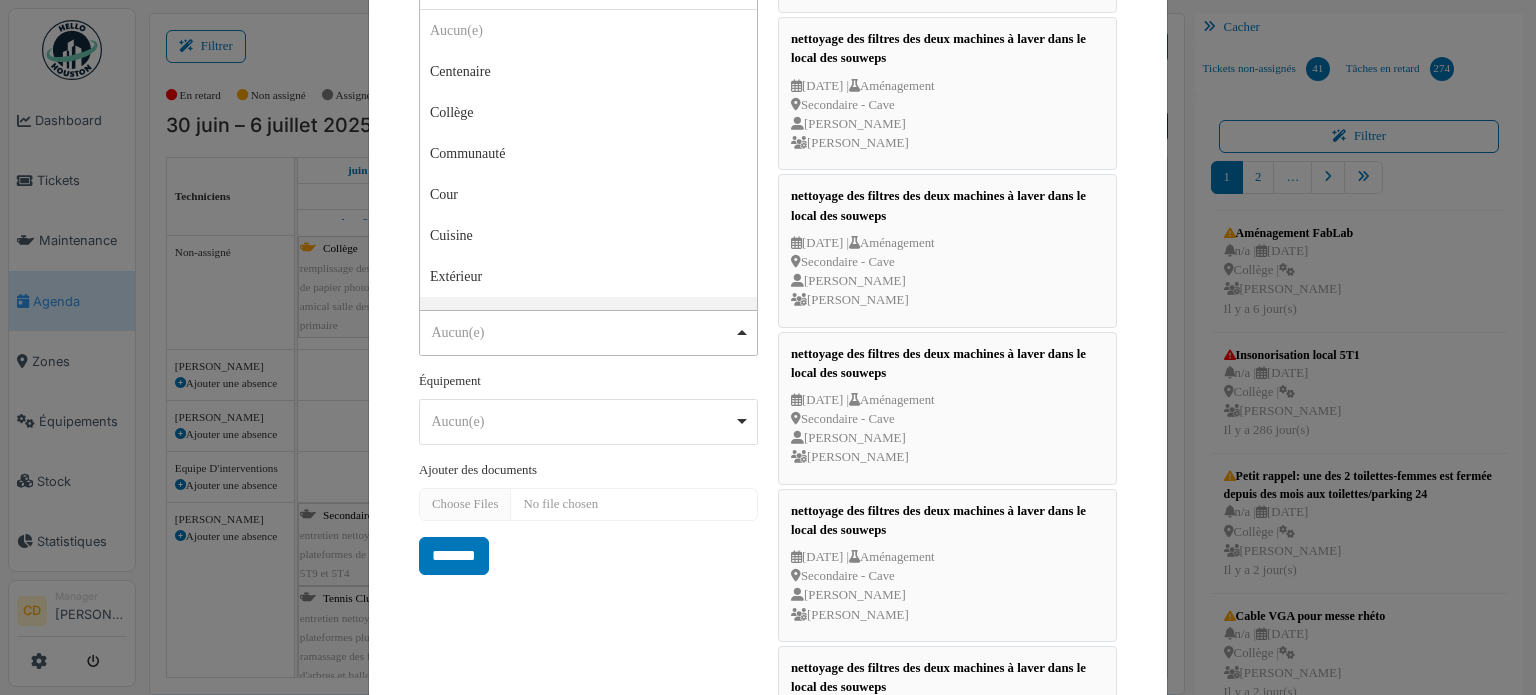 scroll, scrollTop: 267, scrollLeft: 0, axis: vertical 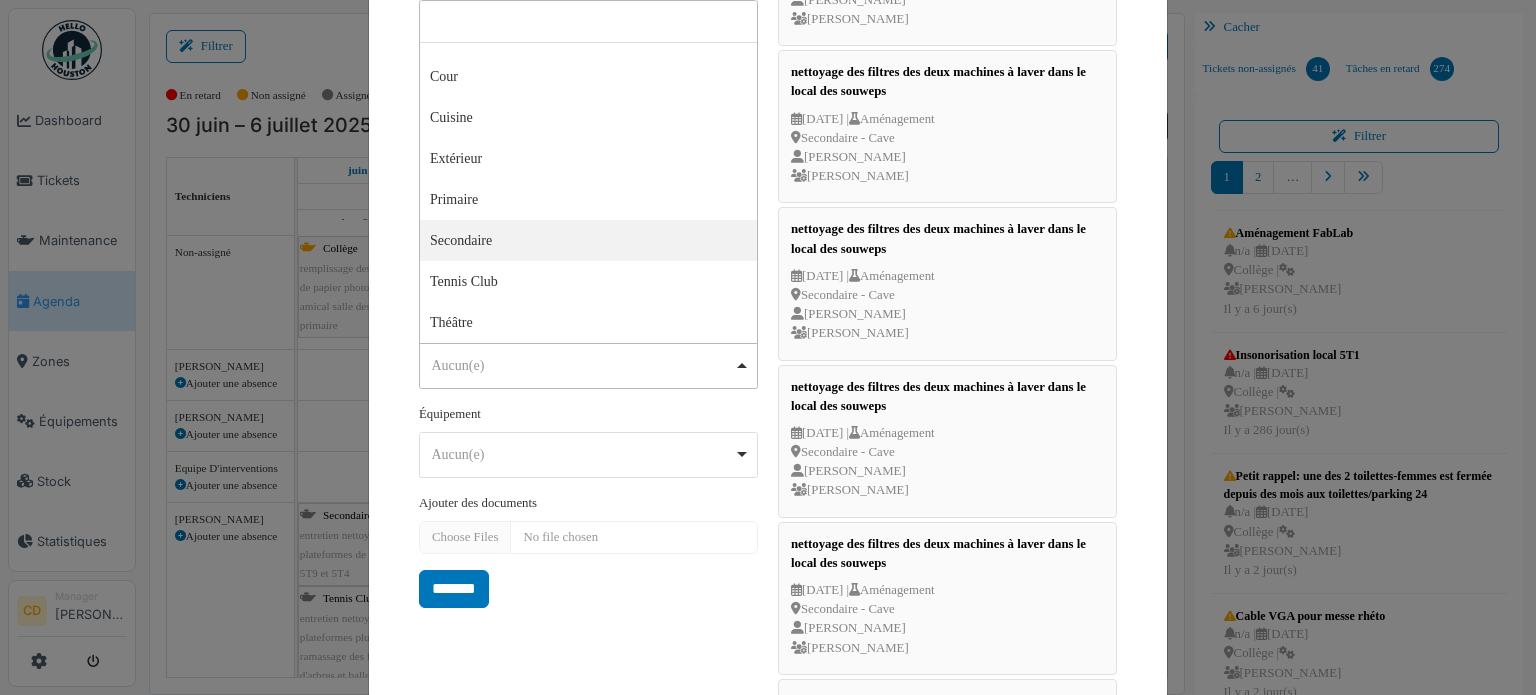 select on "****" 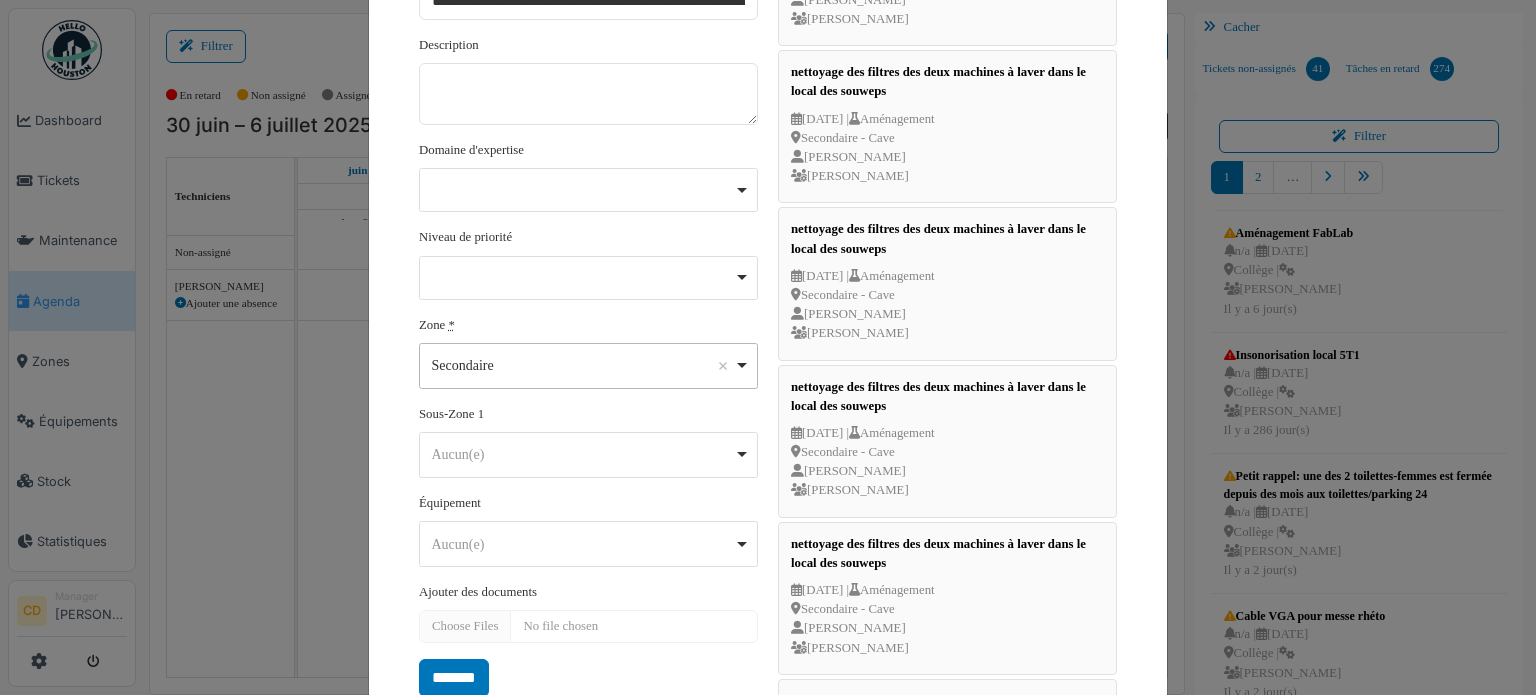 click on "**********" at bounding box center [588, 281] 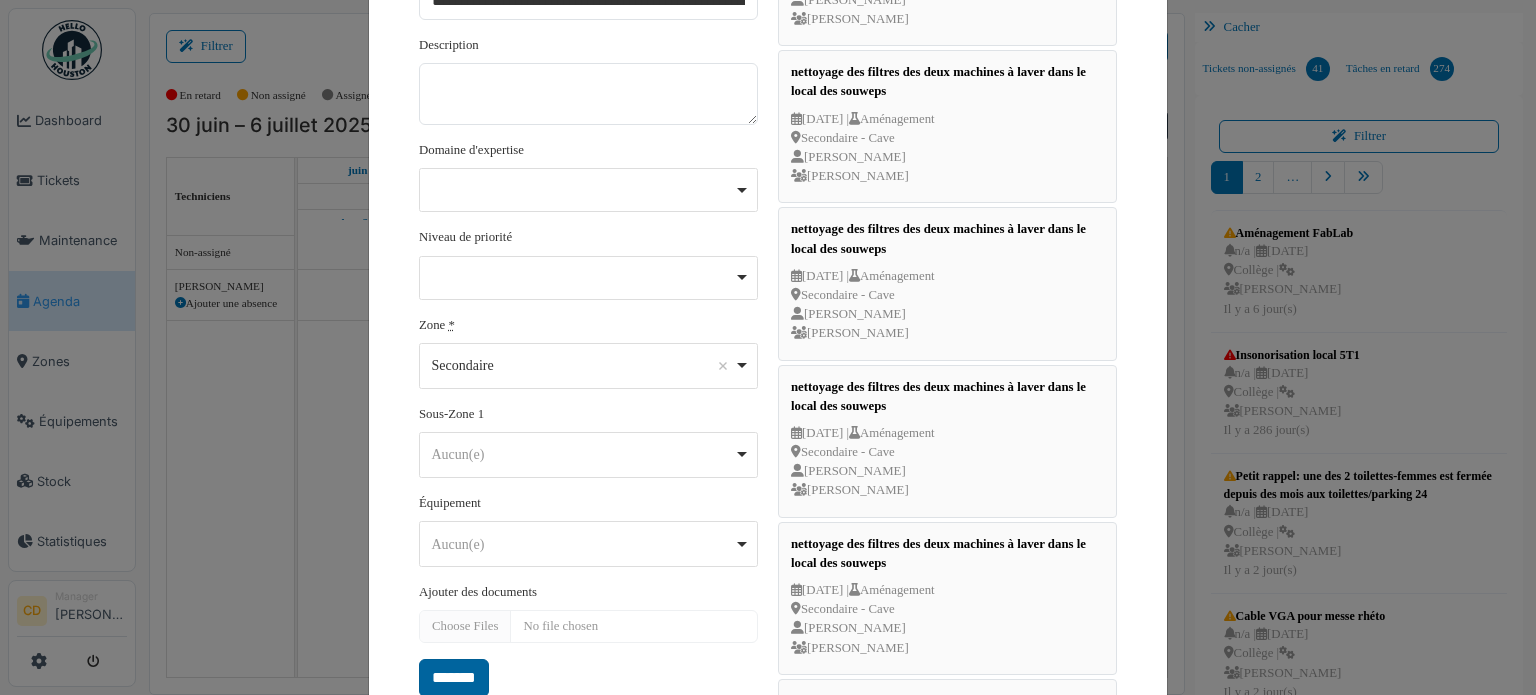 click on "*******" at bounding box center (454, 678) 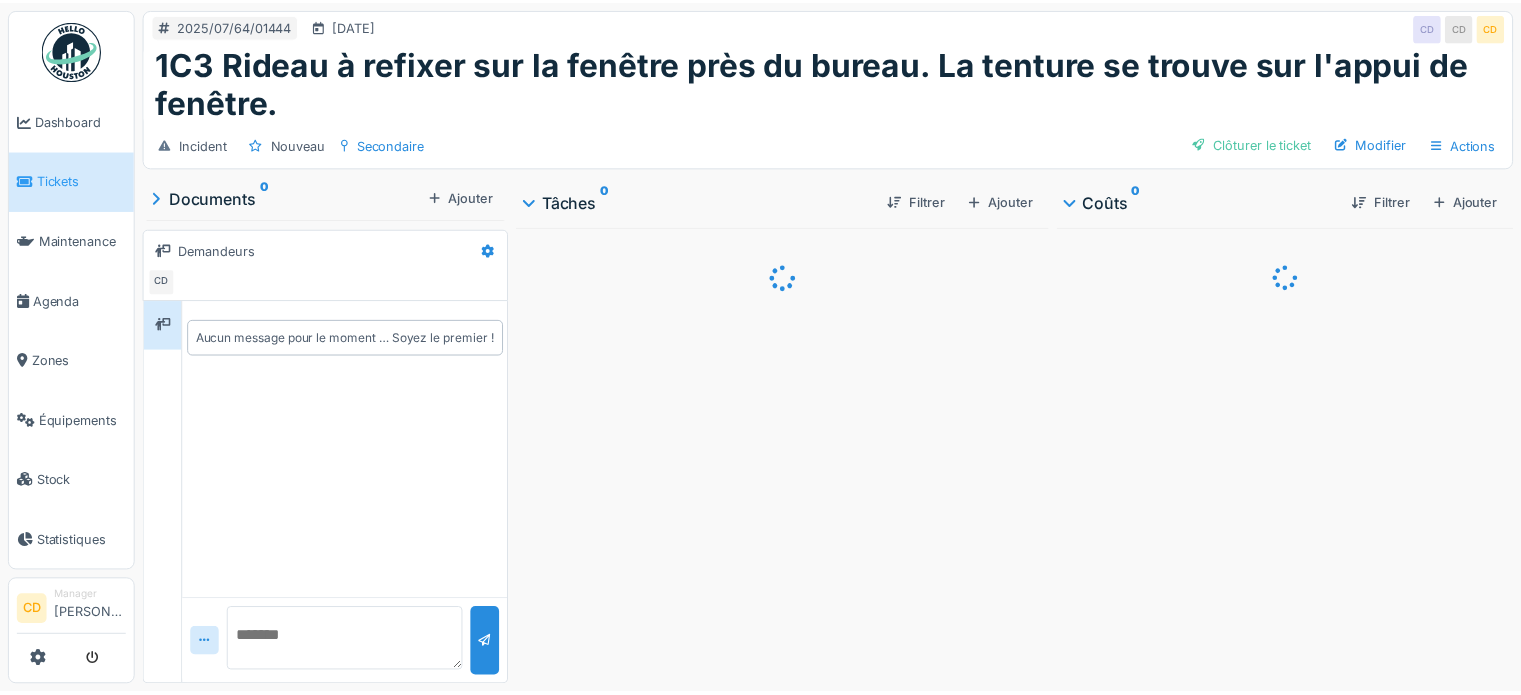 scroll, scrollTop: 0, scrollLeft: 0, axis: both 